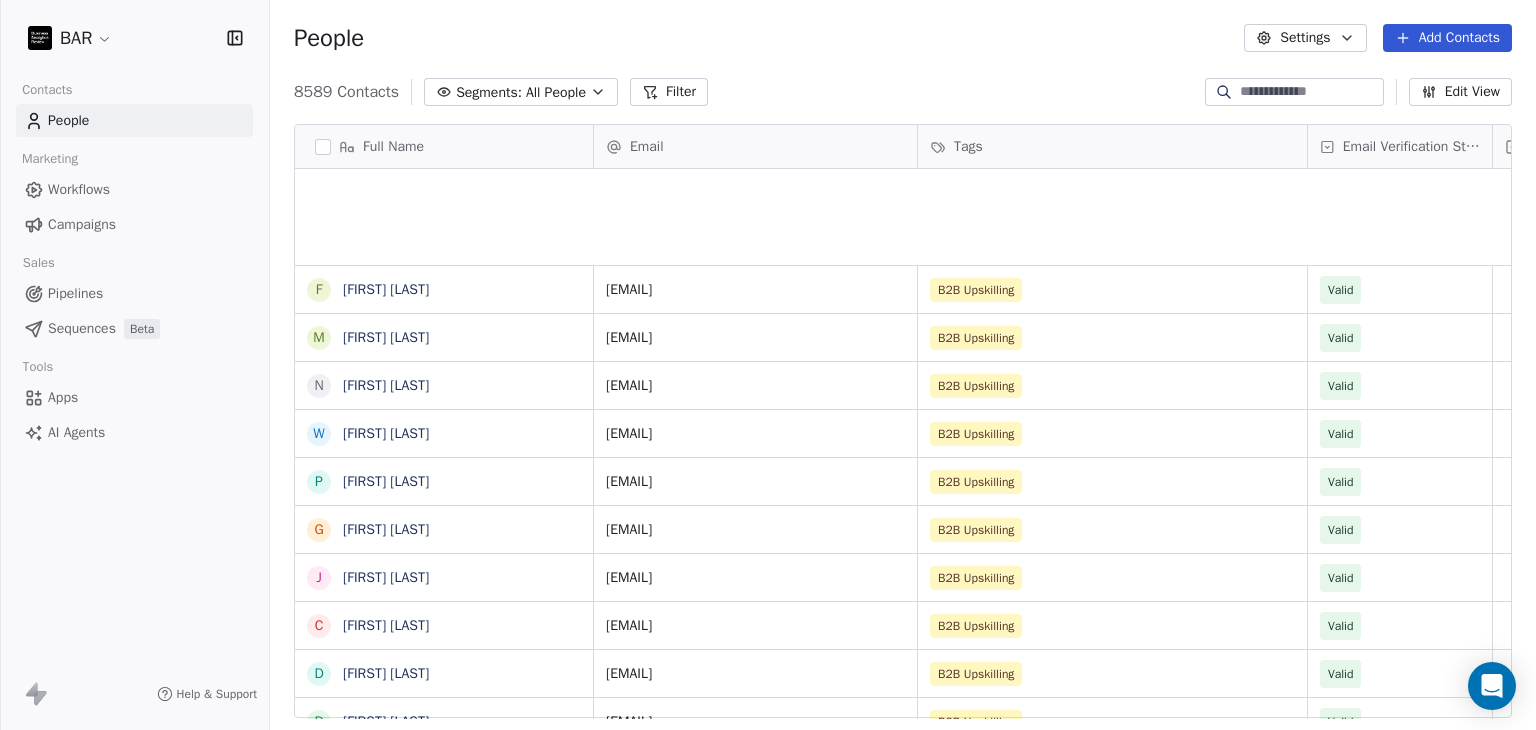 scroll, scrollTop: 0, scrollLeft: 0, axis: both 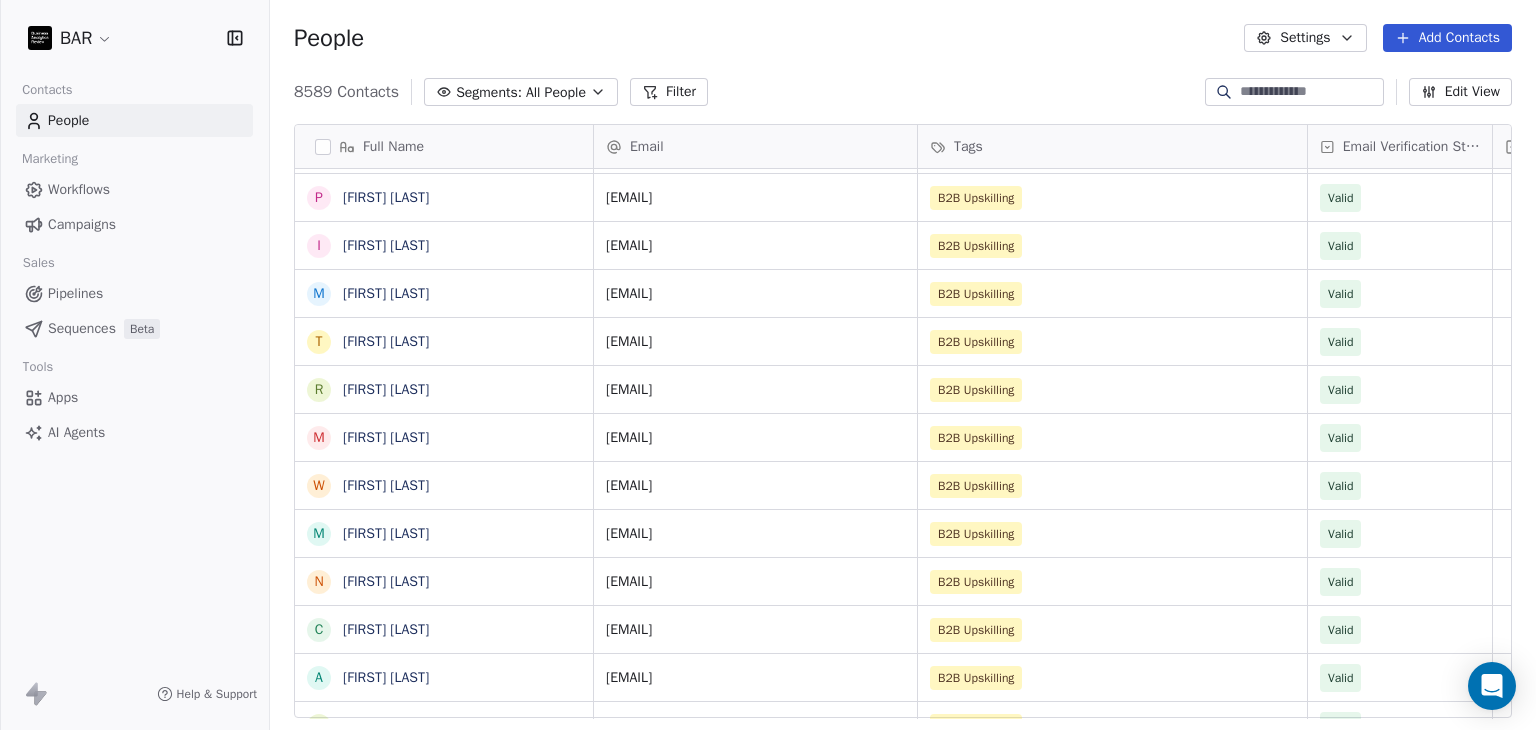 drag, startPoint x: 1418, startPoint y: 45, endPoint x: 1420, endPoint y: 143, distance: 98.02041 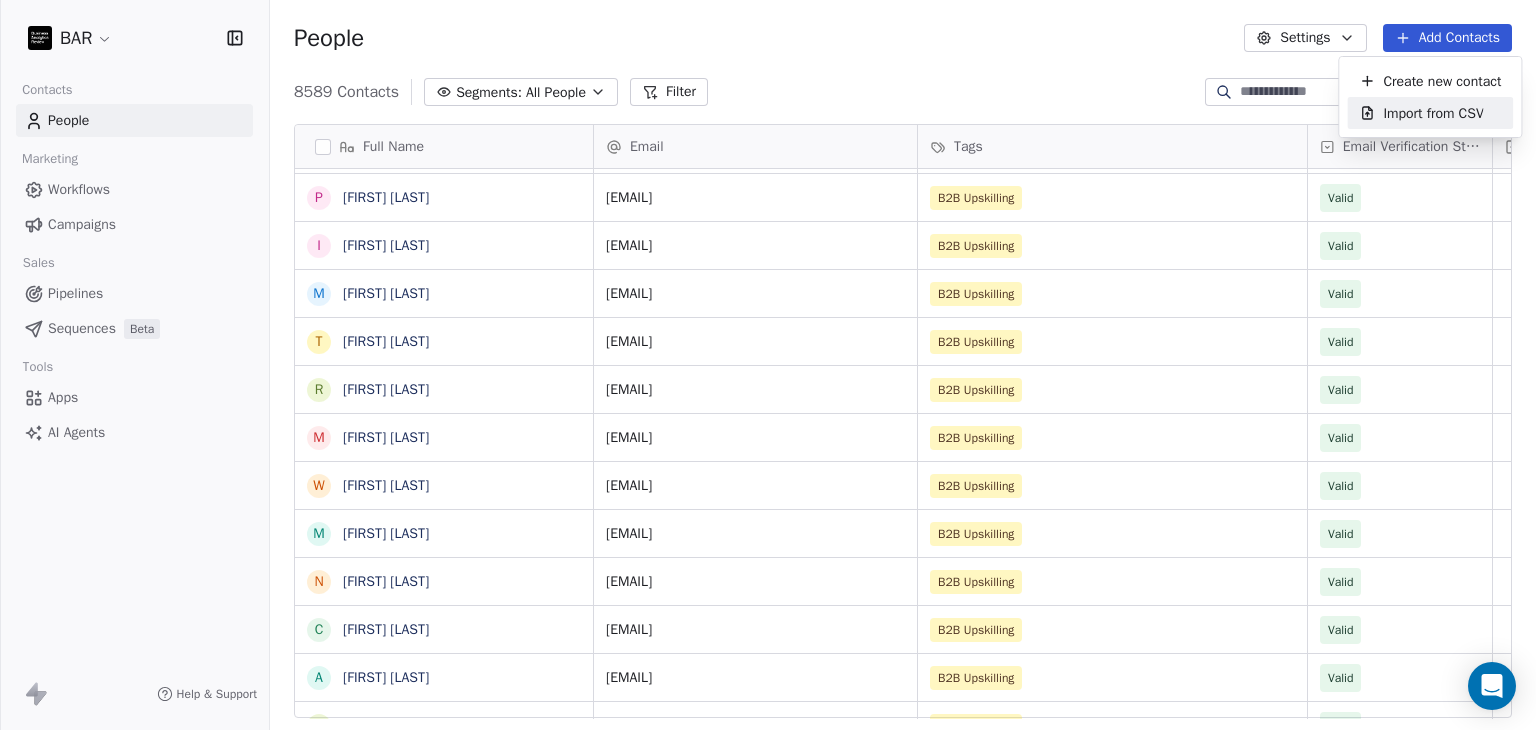 drag, startPoint x: 1439, startPoint y: 107, endPoint x: 1055, endPoint y: 161, distance: 387.7783 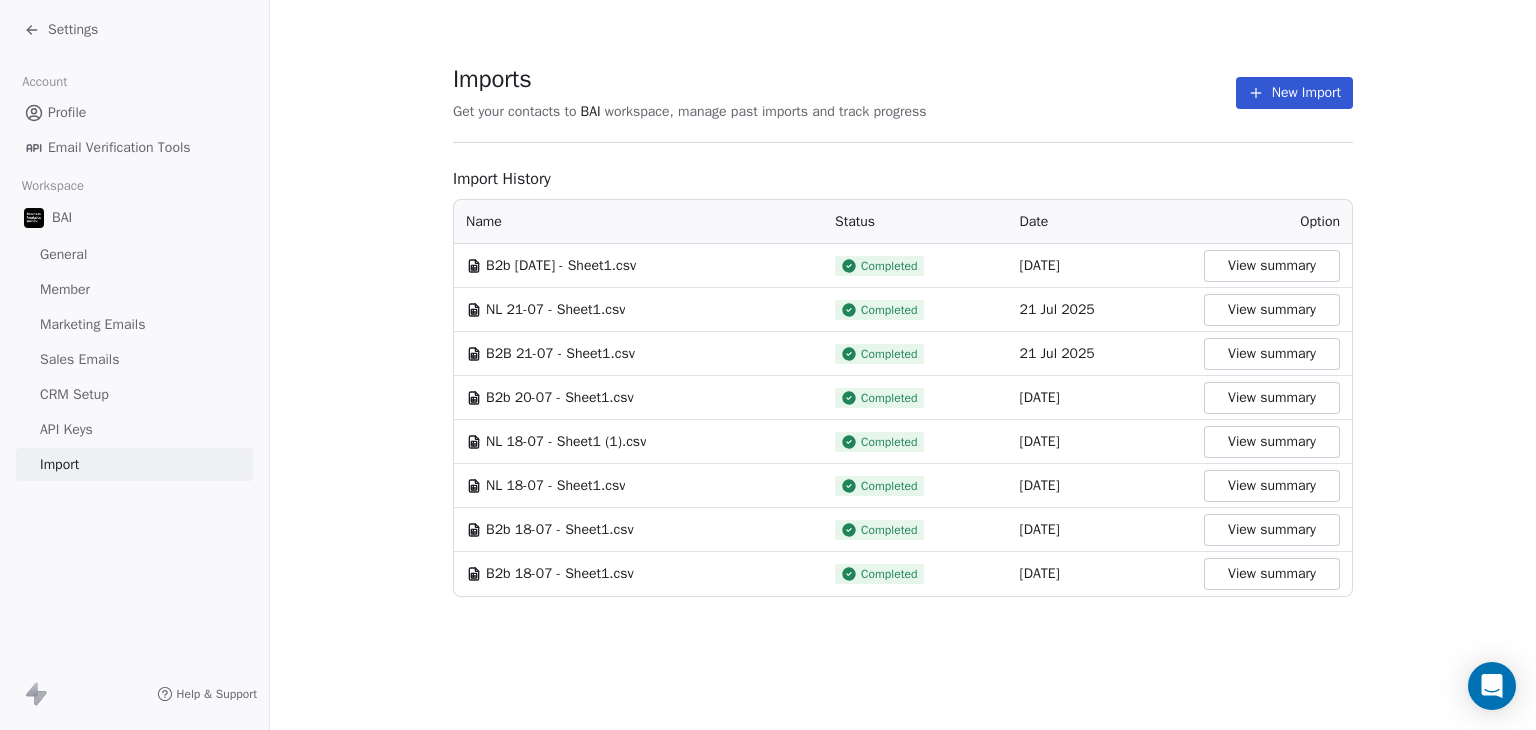 click on "New Import" at bounding box center (1294, 93) 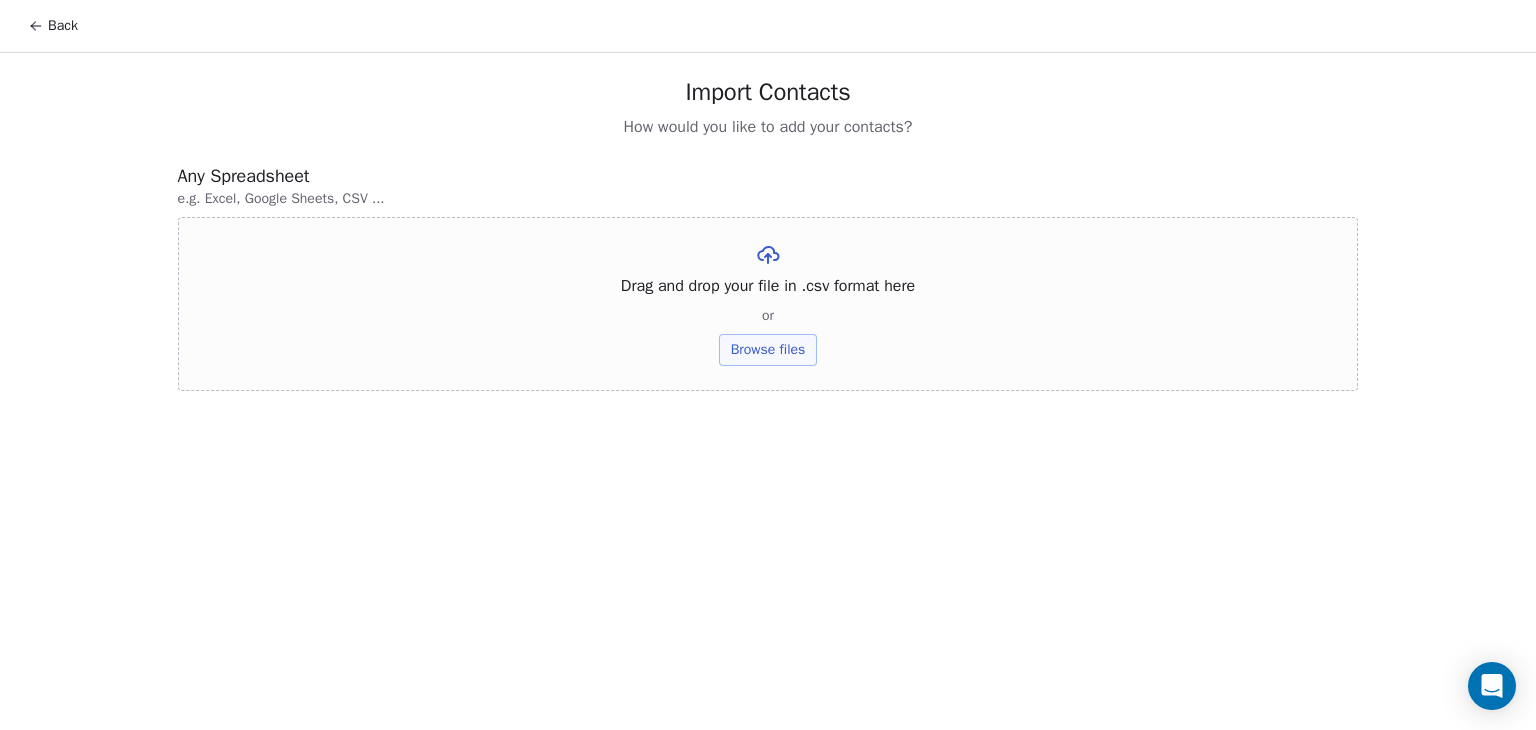 click on "Browse files" at bounding box center [768, 350] 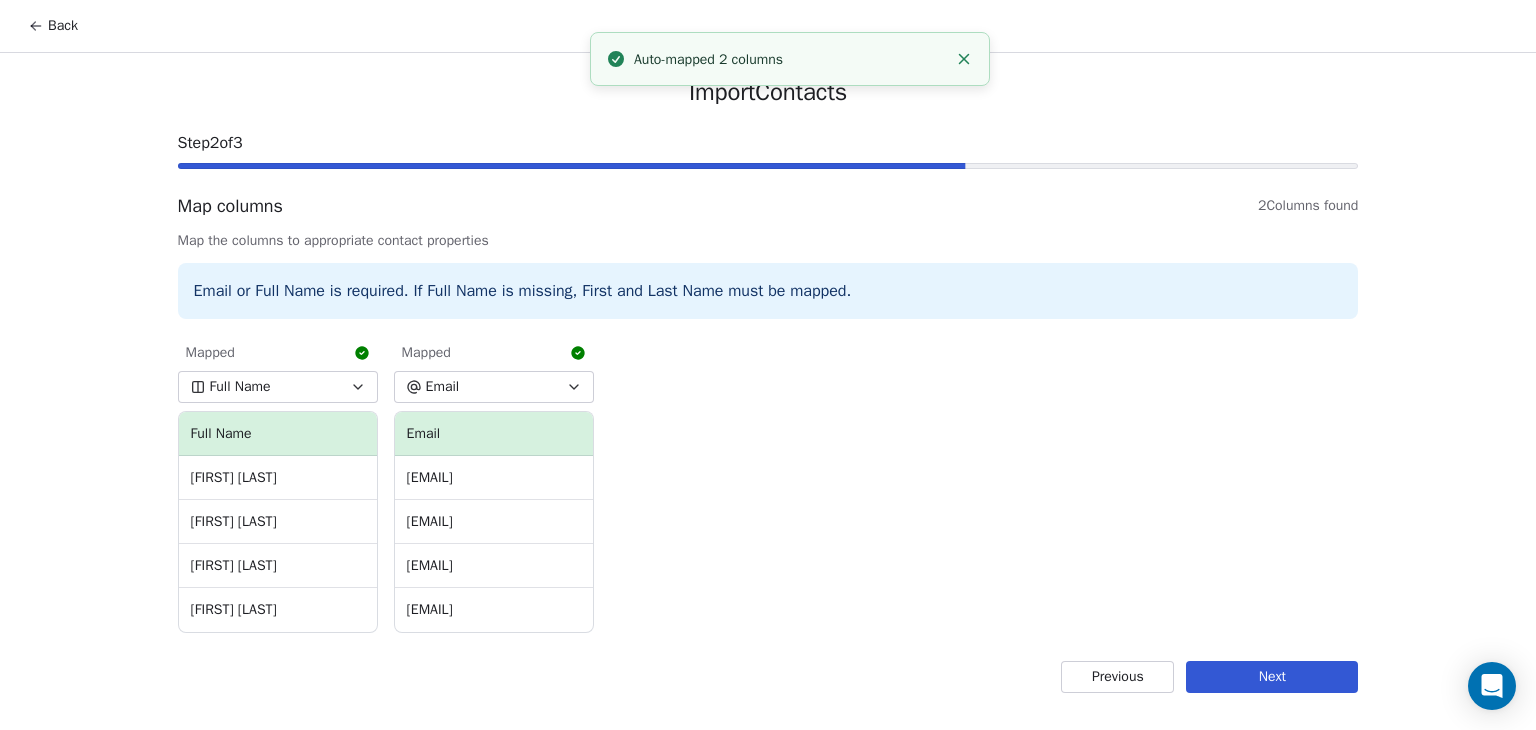 click on "Next" at bounding box center (1272, 677) 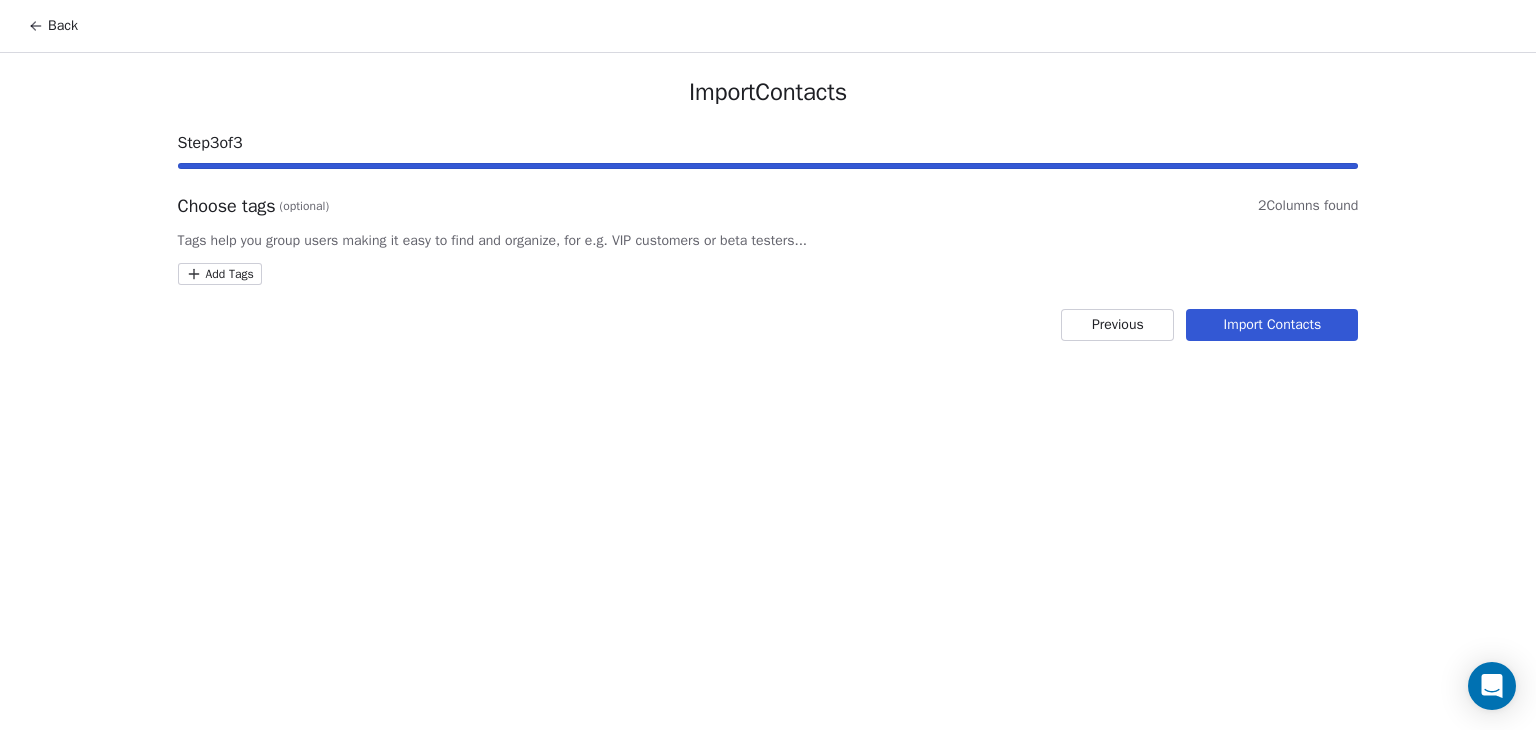 click on "Back Import  Contacts Step  3  of  3 Choose tags (optional) 2  Columns found Tags help you group users making it easy to find and organize, for e.g. VIP customers or beta testers...  Add Tags Previous Import Contacts" at bounding box center (768, 365) 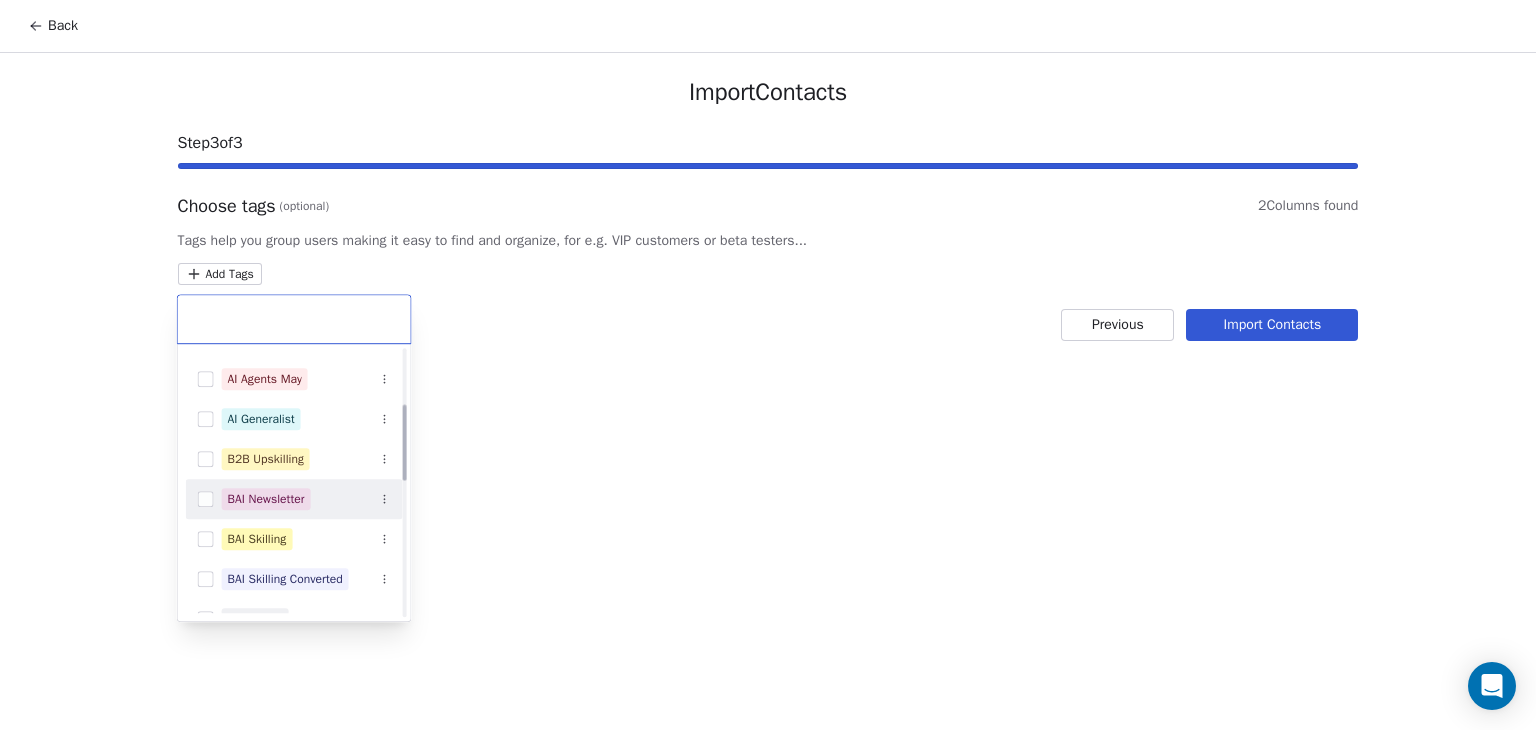 scroll, scrollTop: 200, scrollLeft: 0, axis: vertical 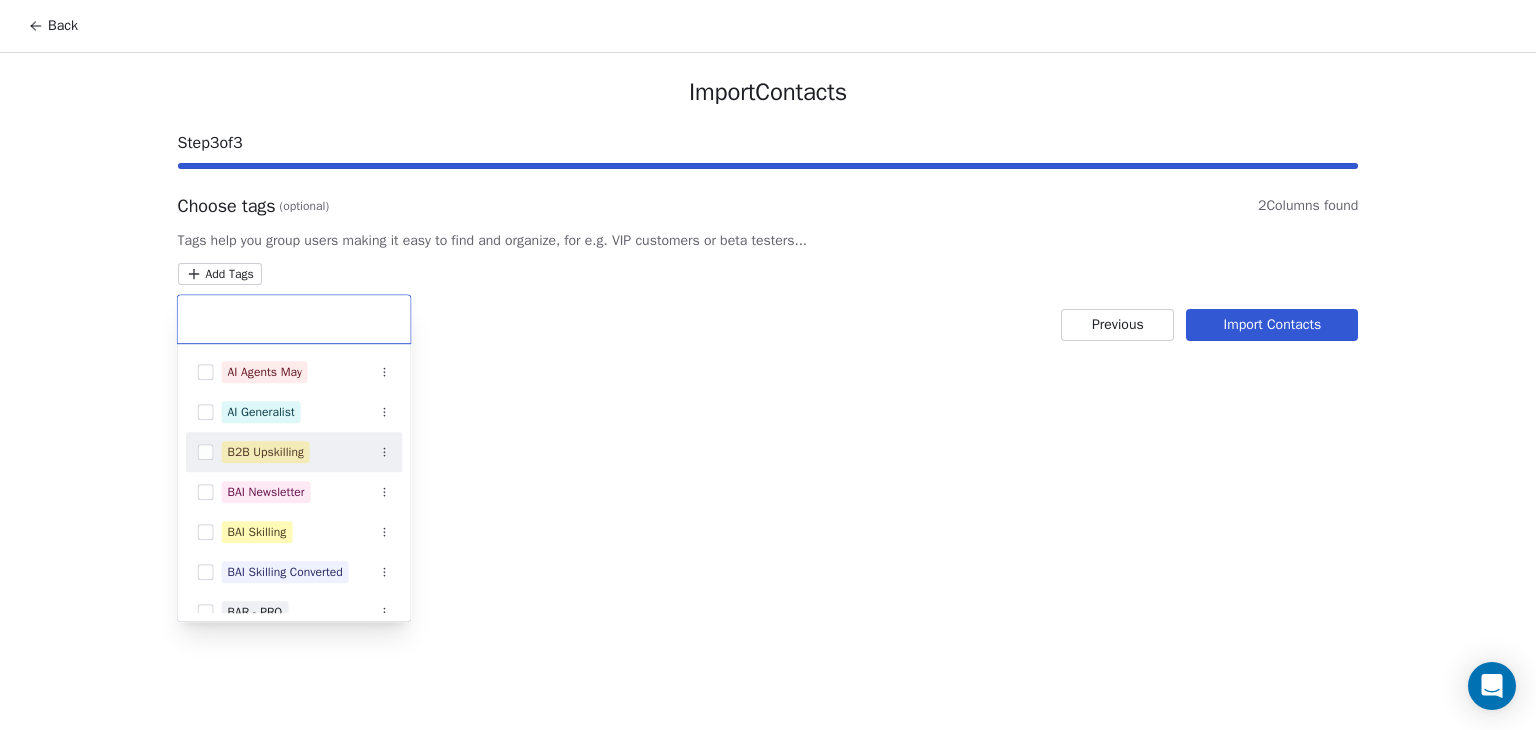 click on "B2B Upskilling" at bounding box center [266, 452] 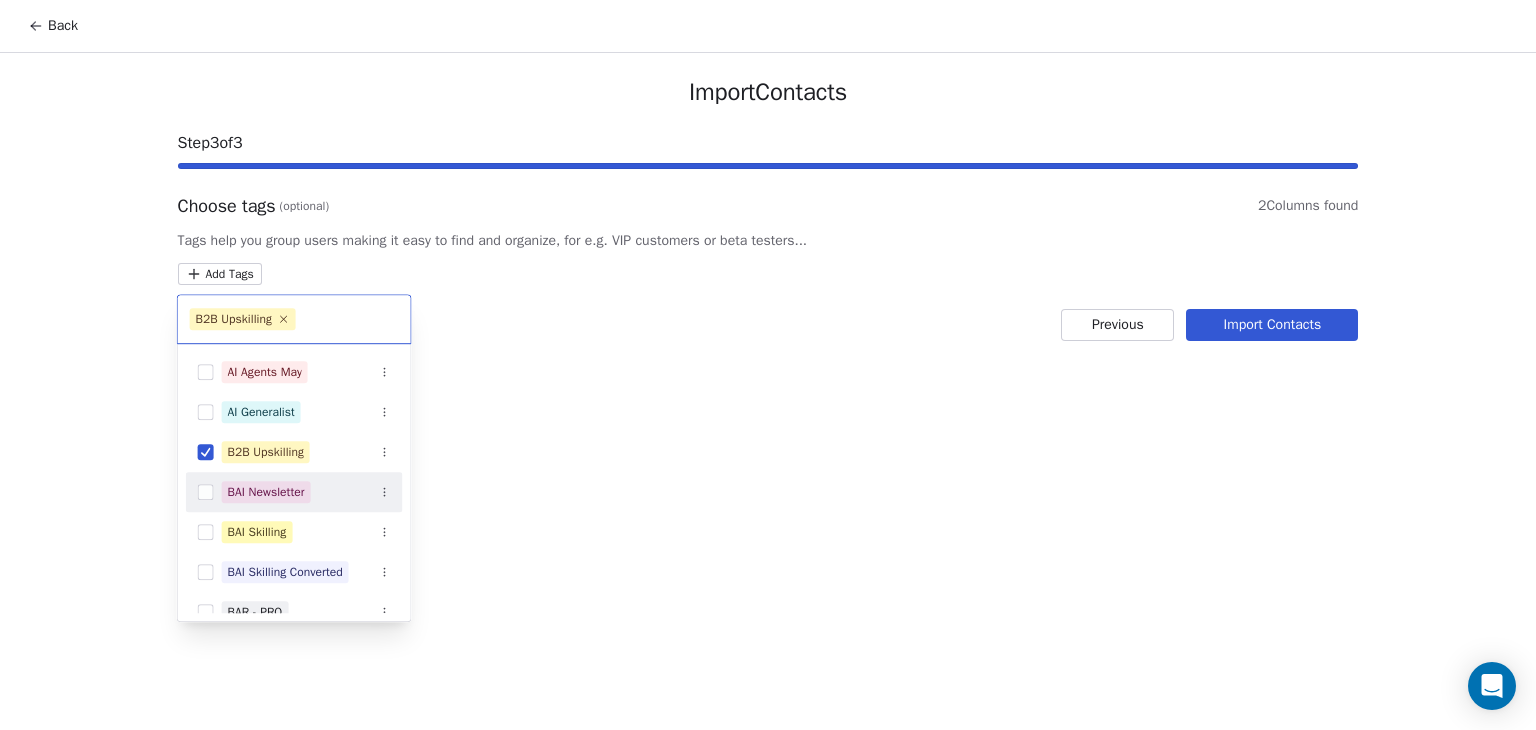 click on "Back Import  Contacts Step  3  of  3 Choose tags (optional) 2  Columns found Tags help you group users making it easy to find and organize, for e.g. VIP customers or beta testers...  Add Tags Previous Import Contacts
B2B Upskilling Advanced Sales Automation Agent Masterclass AI Agents April AI Agents Brochure Download AI Agents July AI Agents Marketing 1 AI Agents May AI Generalist B2B Upskilling BAI Newsletter BAI Skilling BAI Skilling Converted BAR - PRO bsr- pro Email Course (AI Agents) Generative AI Bootcamp - April 25 Generative AI Student Feb 25 Marketin Leads" at bounding box center (768, 365) 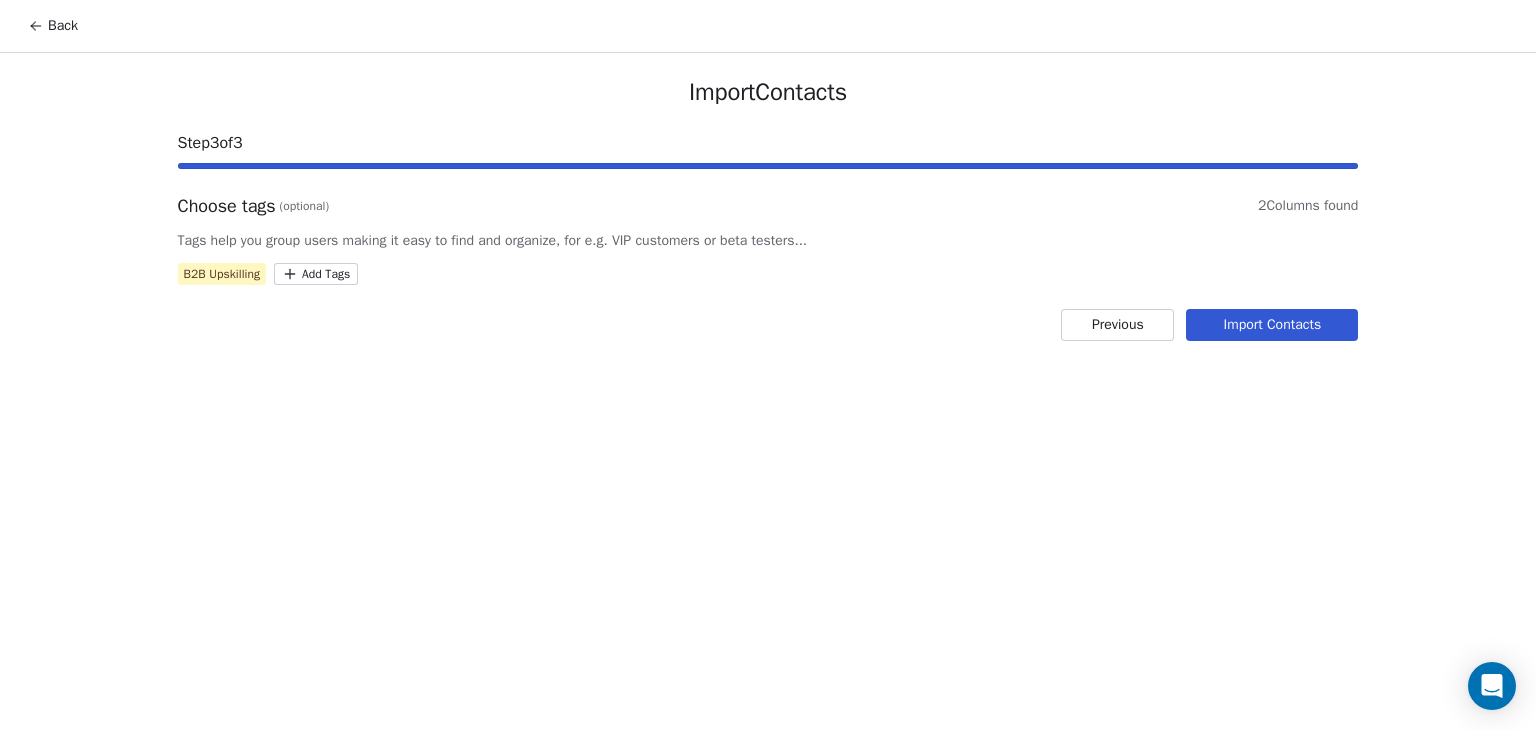 click on "Import Contacts" at bounding box center (1272, 325) 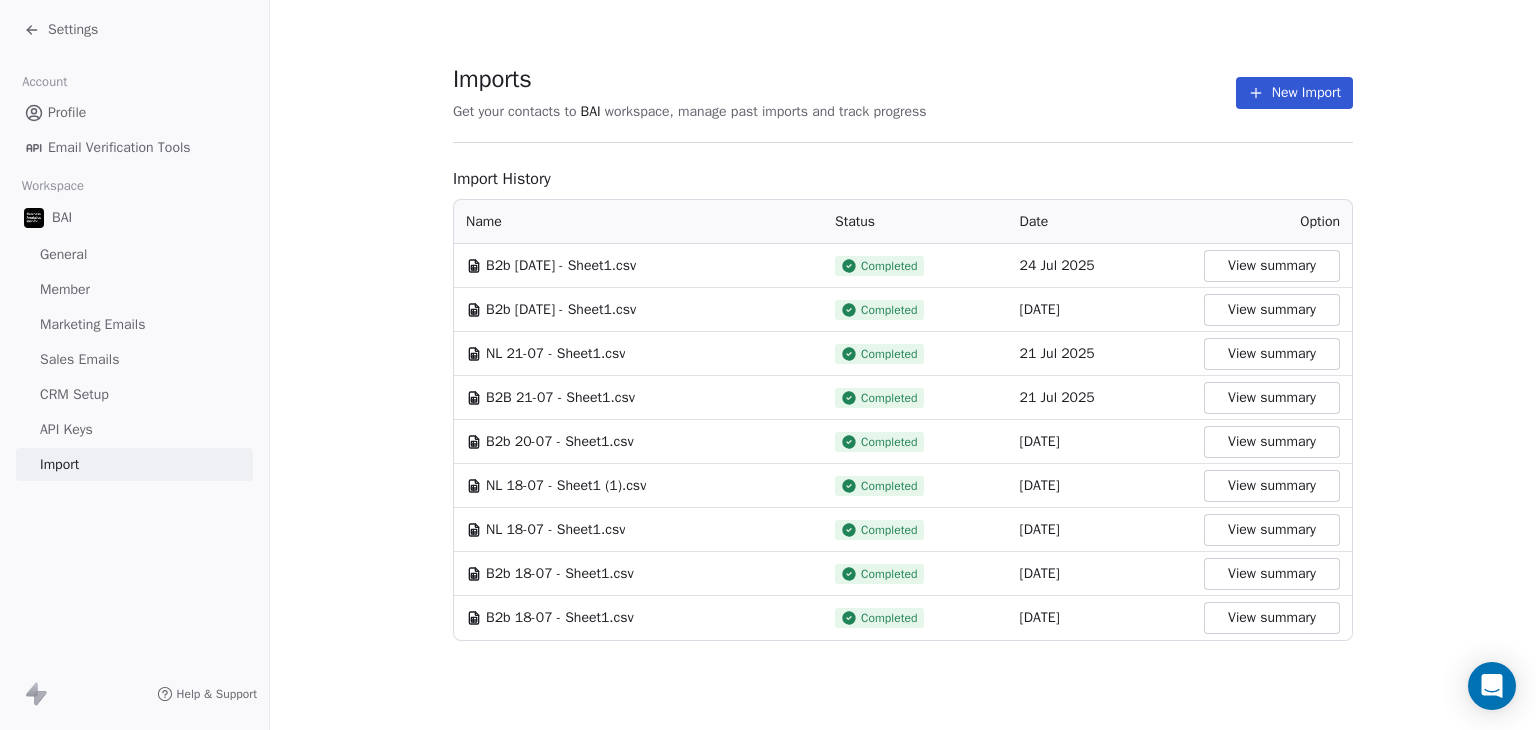 click on "Settings" at bounding box center [61, 30] 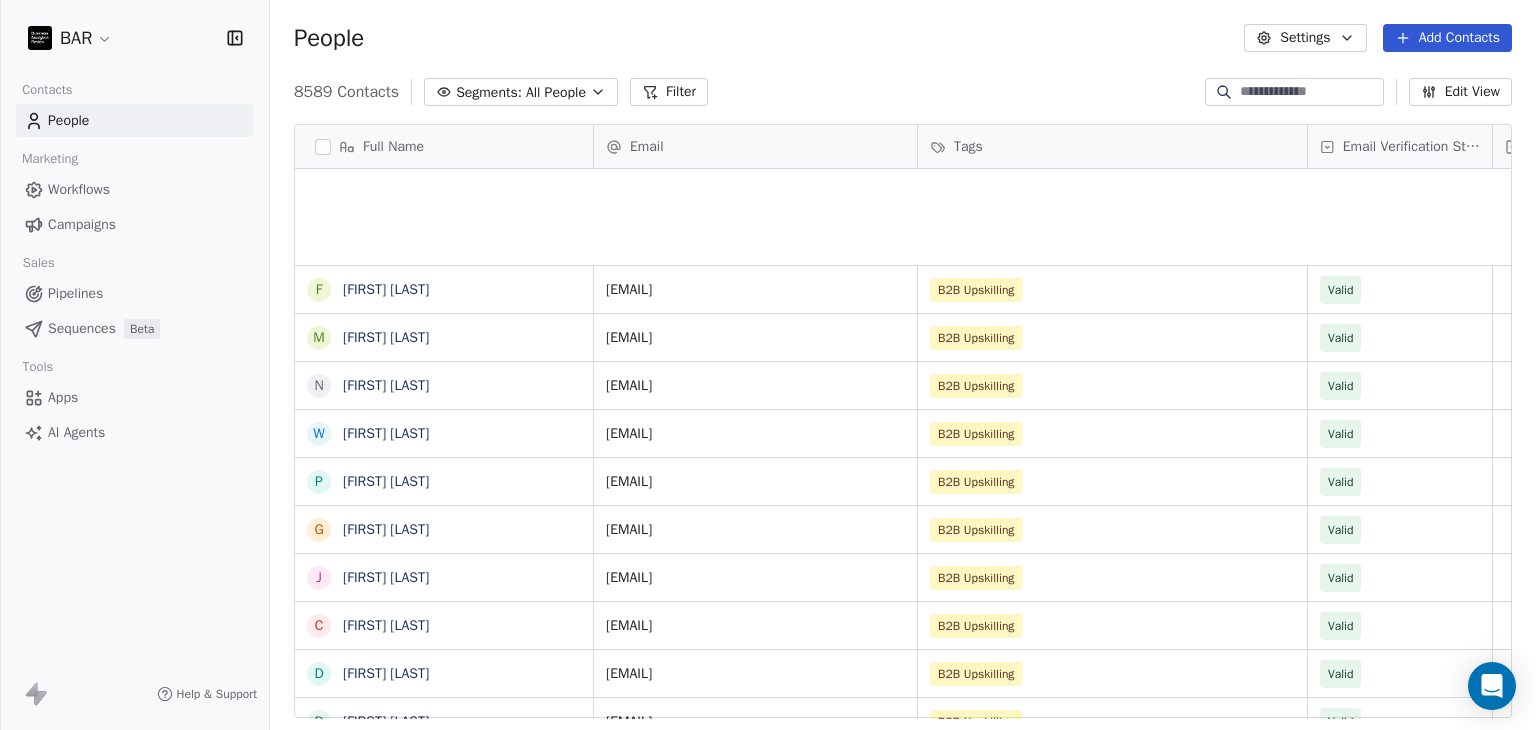 scroll, scrollTop: 1100, scrollLeft: 0, axis: vertical 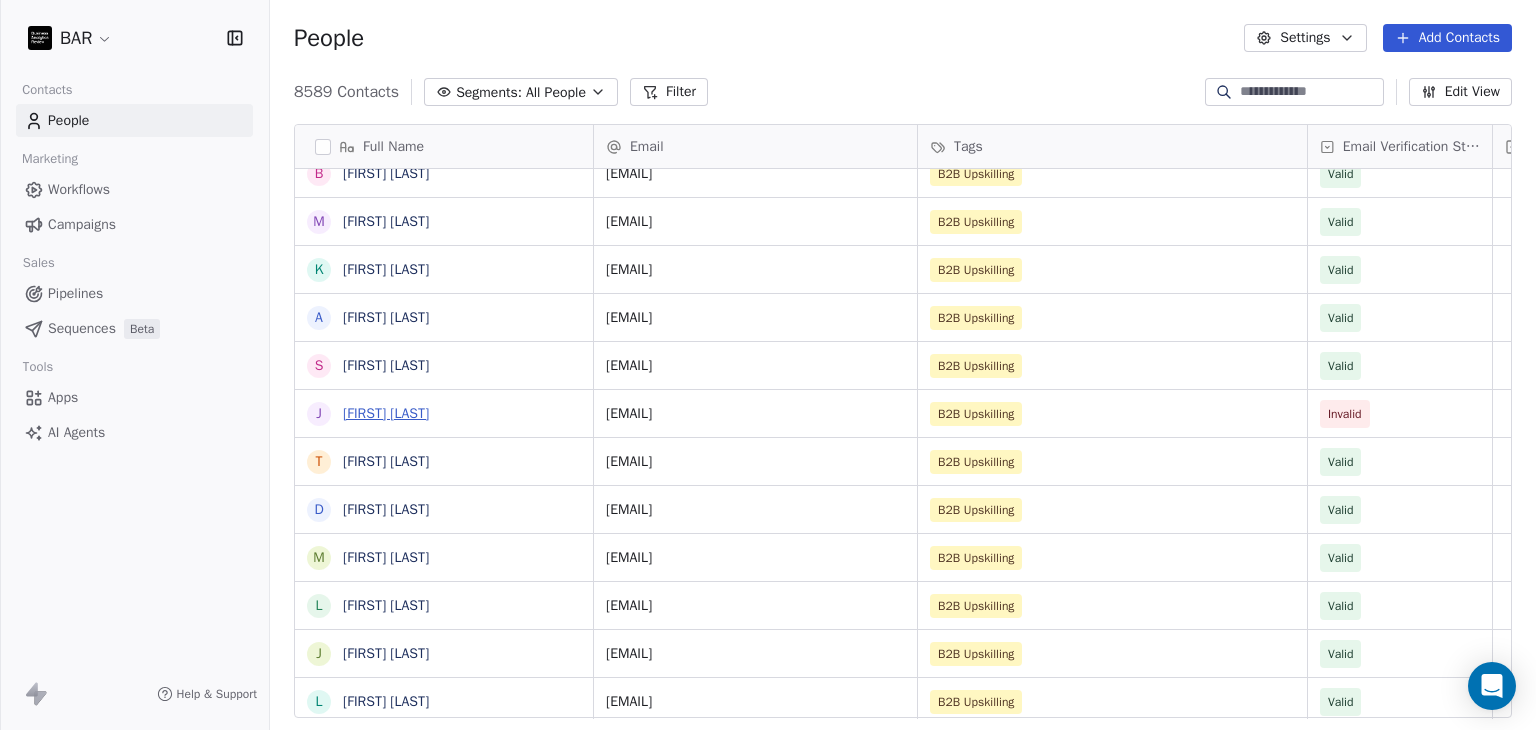 click on "[FIRST] [LAST]" at bounding box center [386, 413] 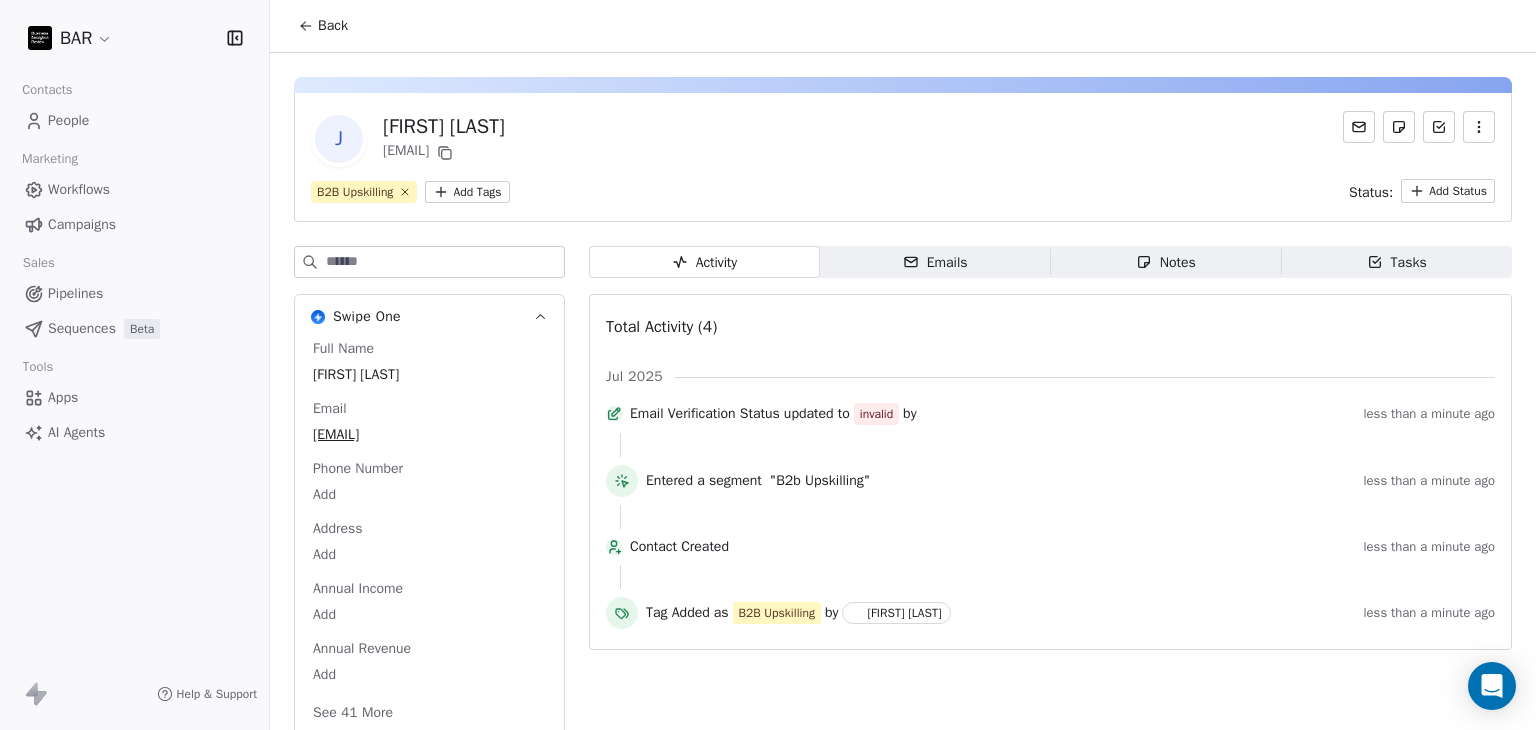 click 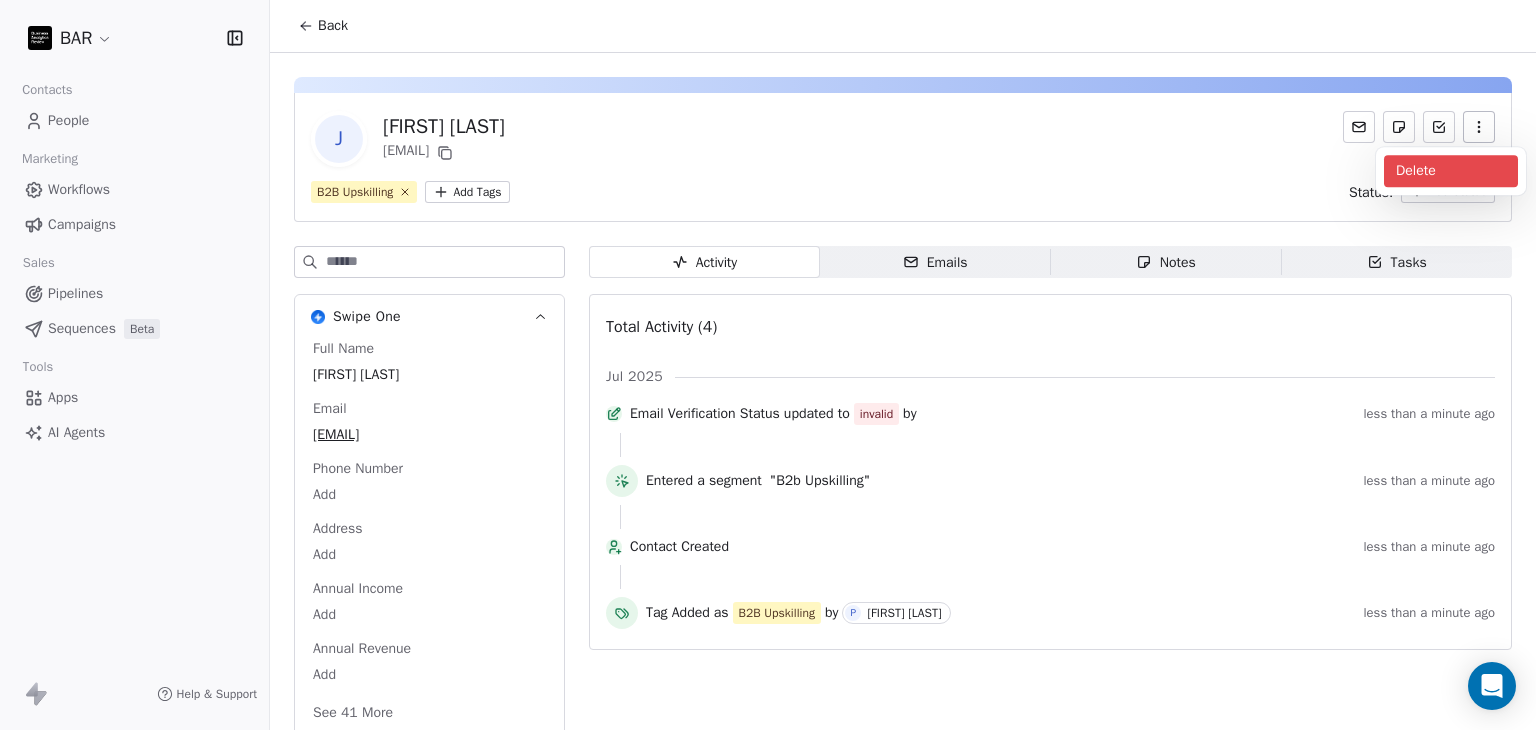 click on "Delete" at bounding box center [1451, 171] 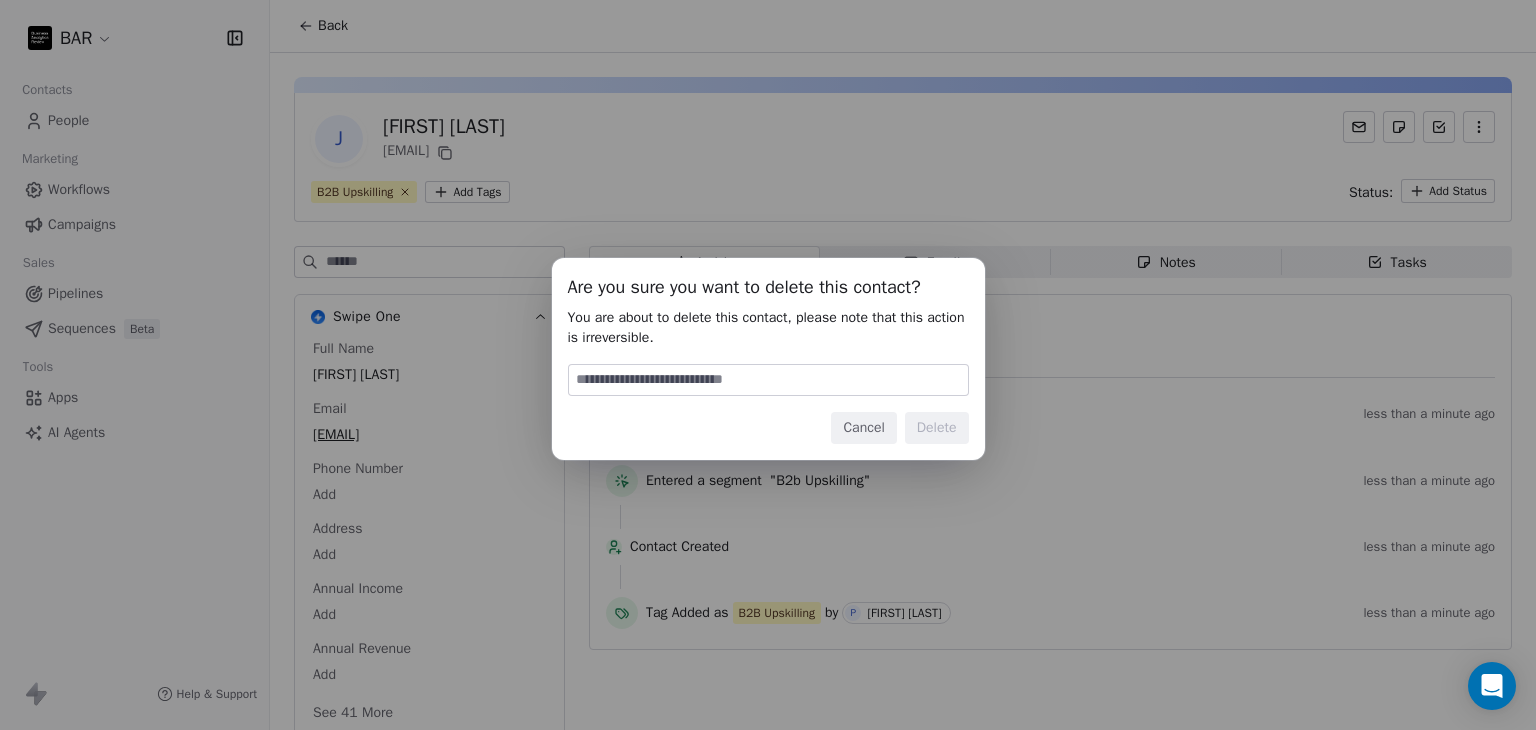 drag, startPoint x: 625, startPoint y: 380, endPoint x: 623, endPoint y: 408, distance: 28.071337 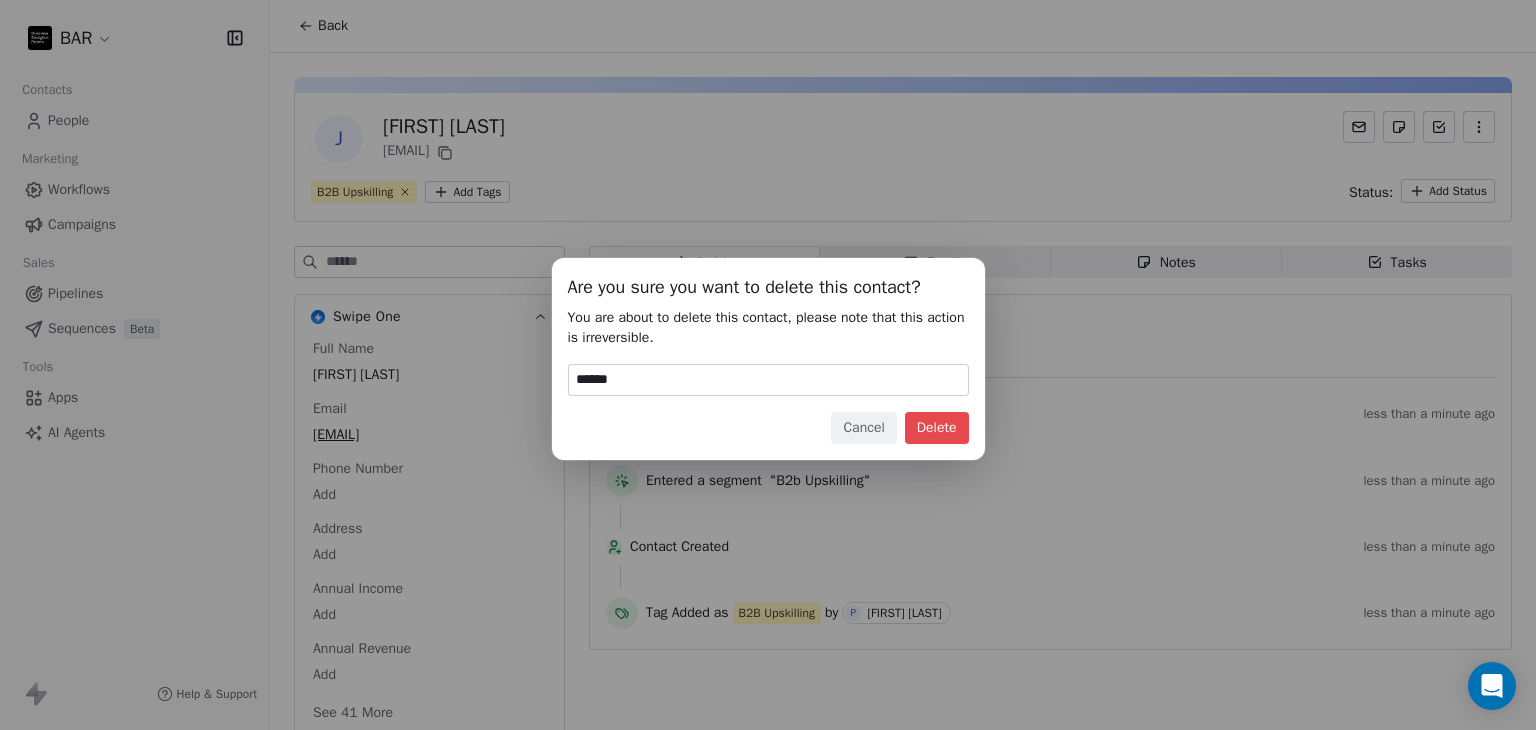 click on "Delete" at bounding box center [937, 428] 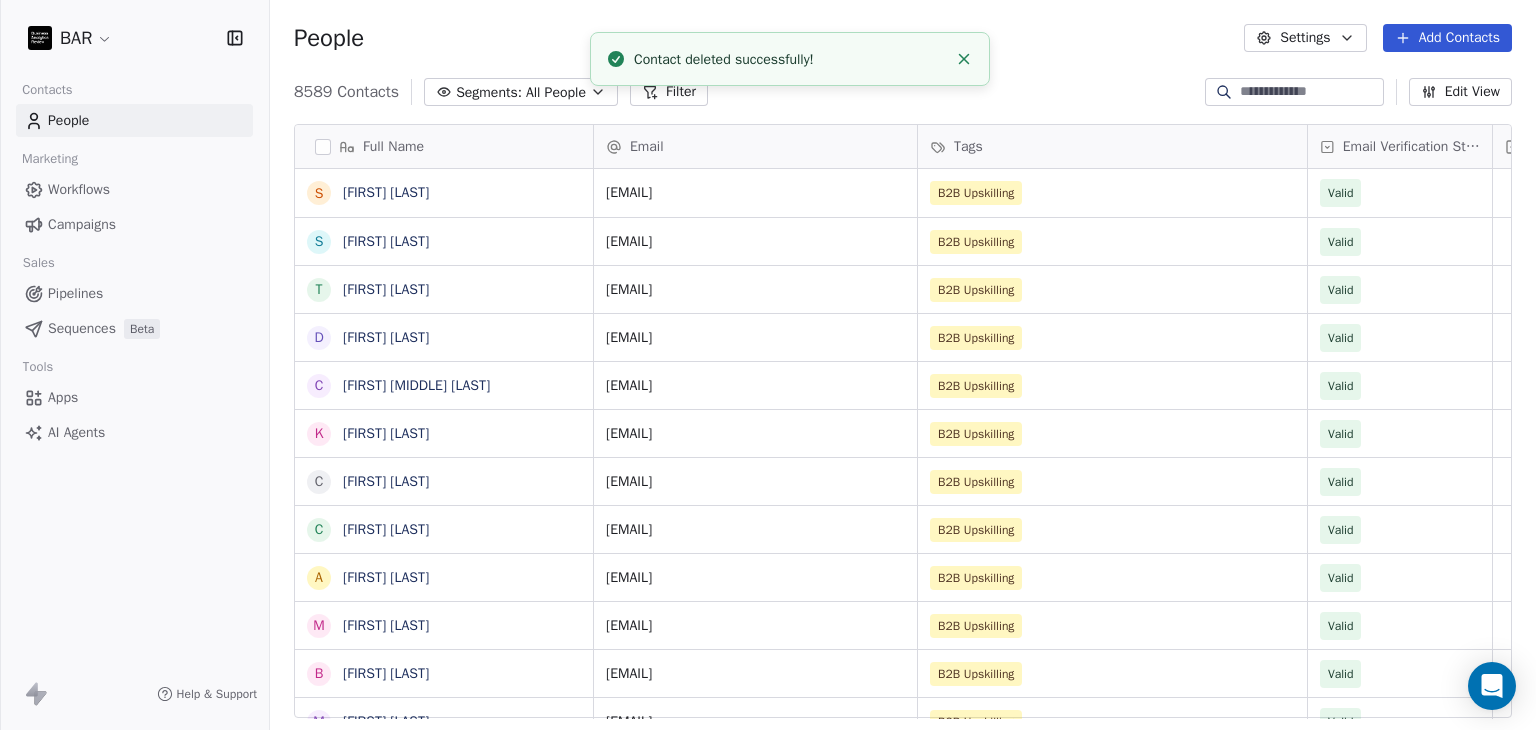 scroll, scrollTop: 500, scrollLeft: 0, axis: vertical 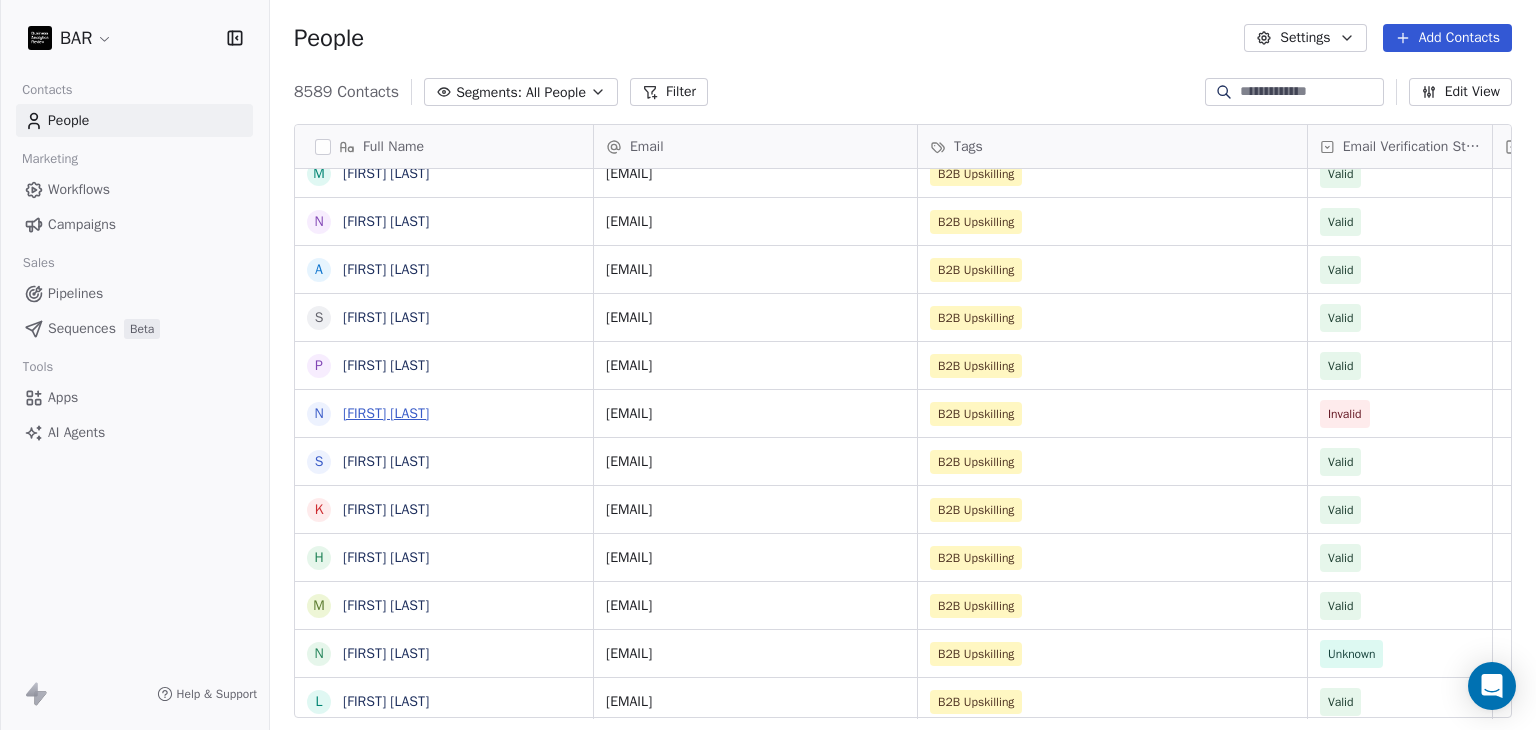 click on "[FIRST] [LAST]" at bounding box center [386, 413] 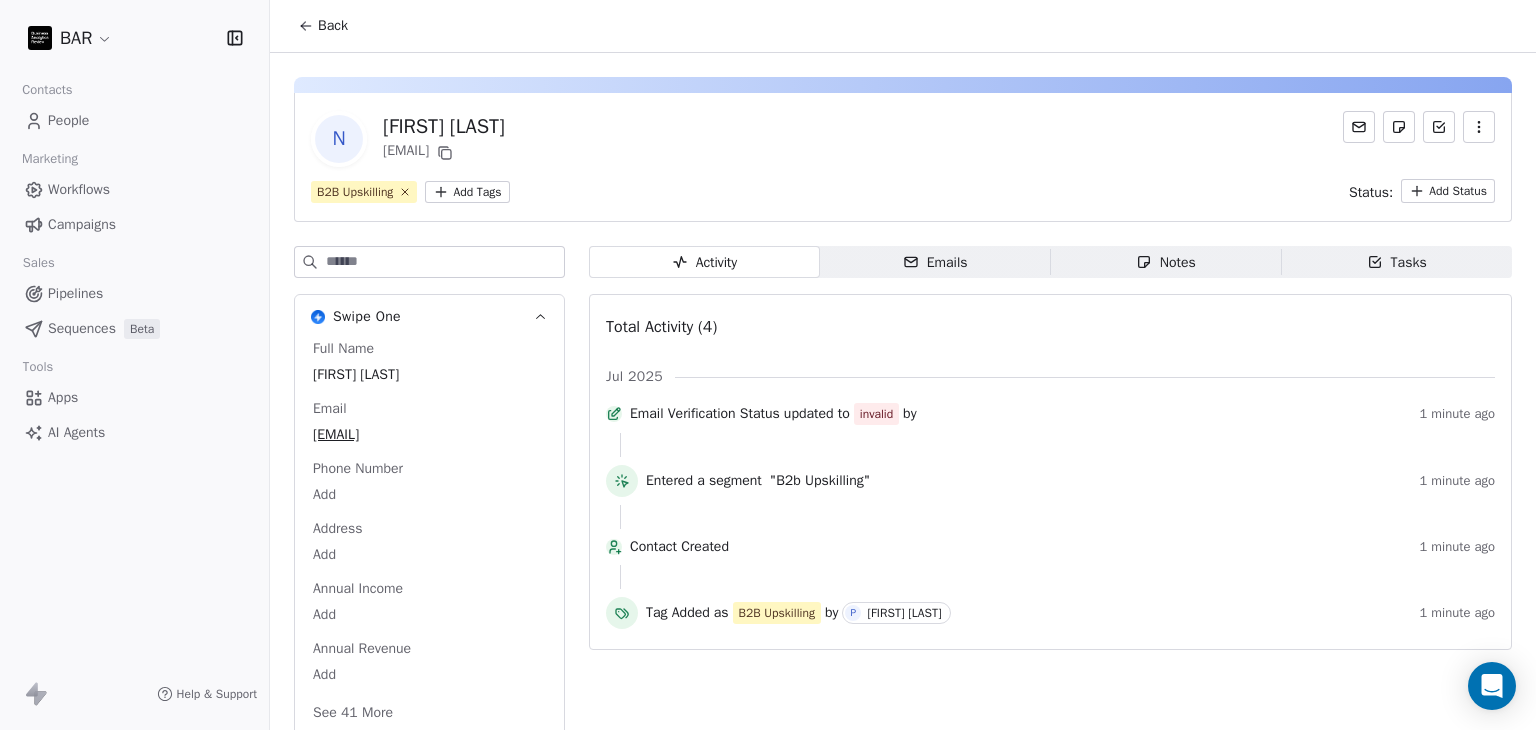 click 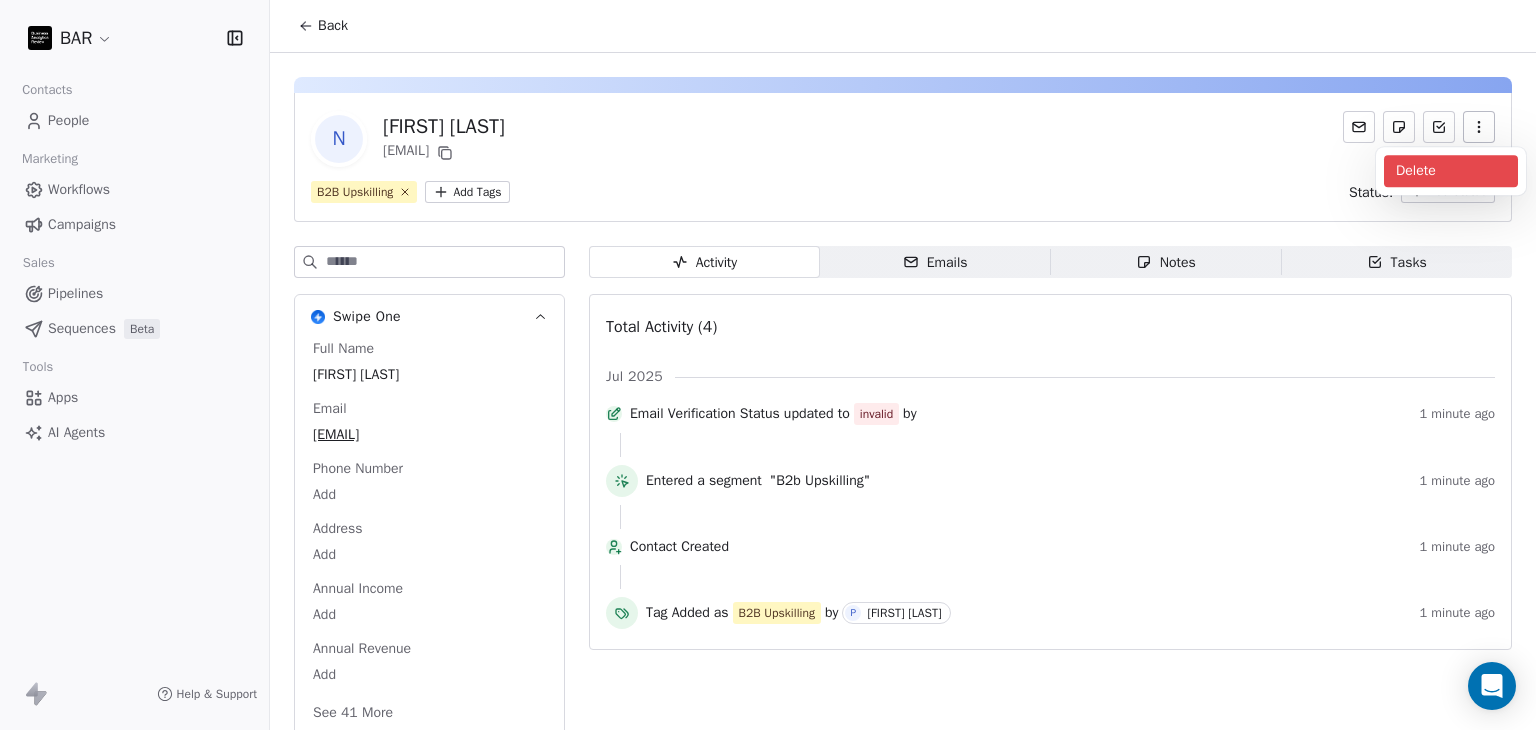 click on "Delete" at bounding box center [1451, 171] 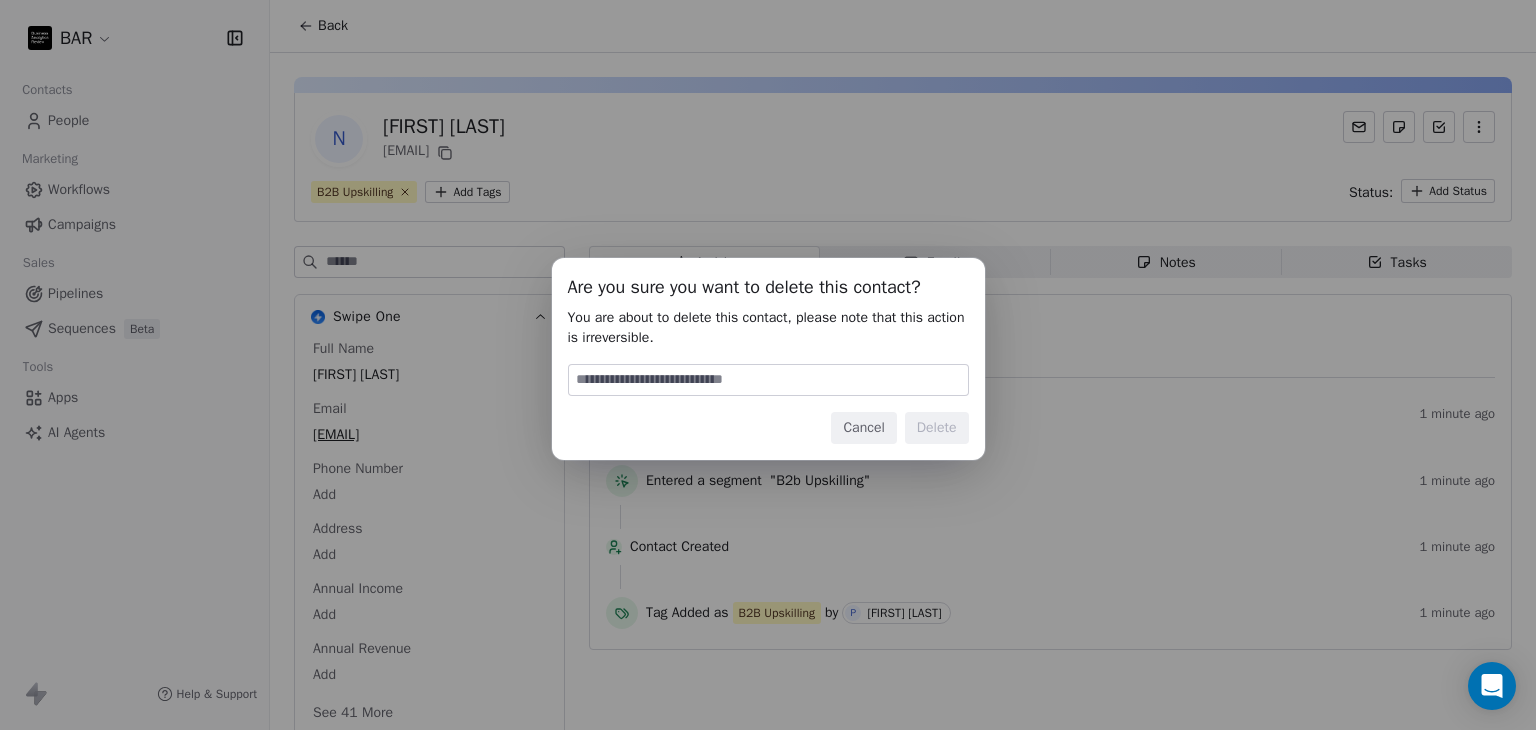 drag, startPoint x: 769, startPoint y: 373, endPoint x: 760, endPoint y: 390, distance: 19.235384 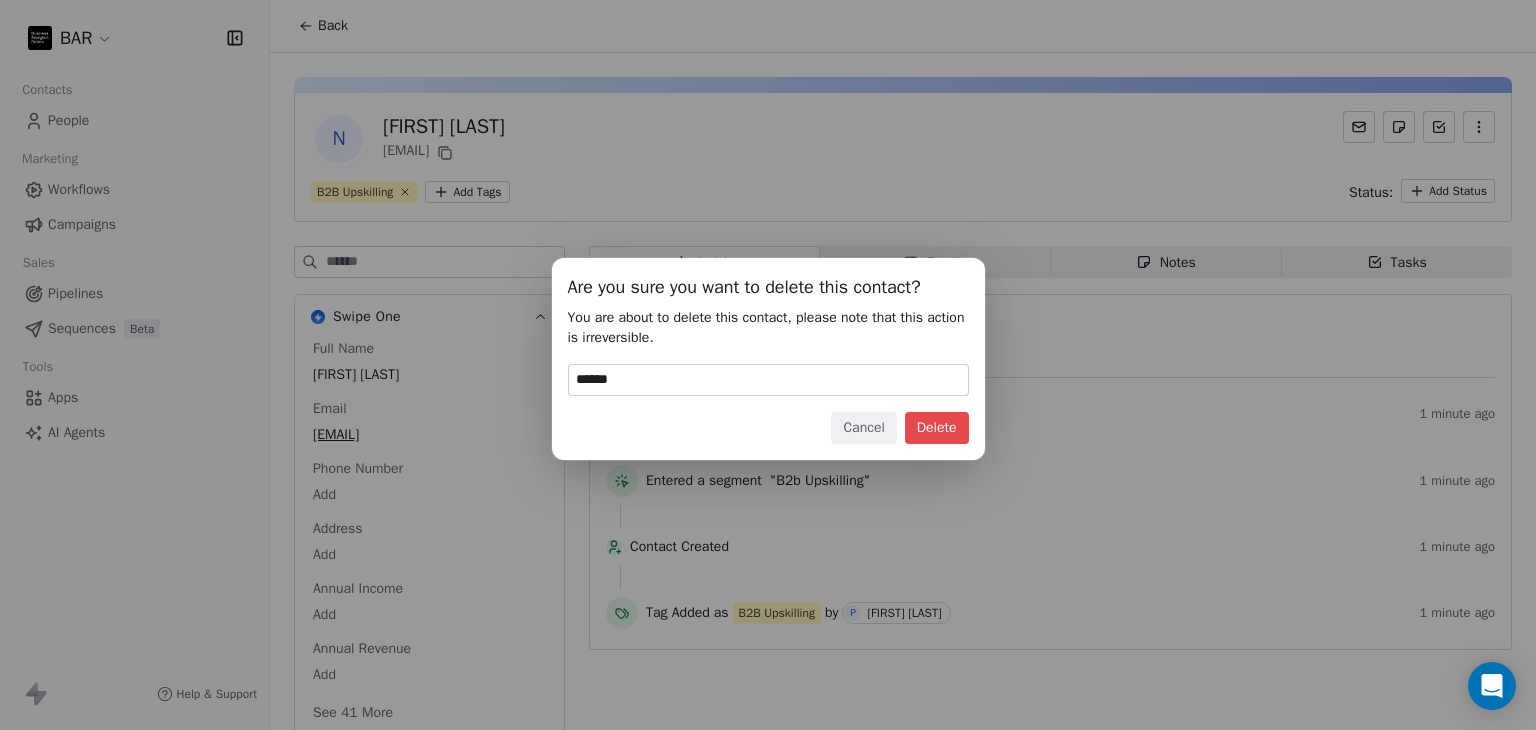 click on "Delete" at bounding box center (937, 428) 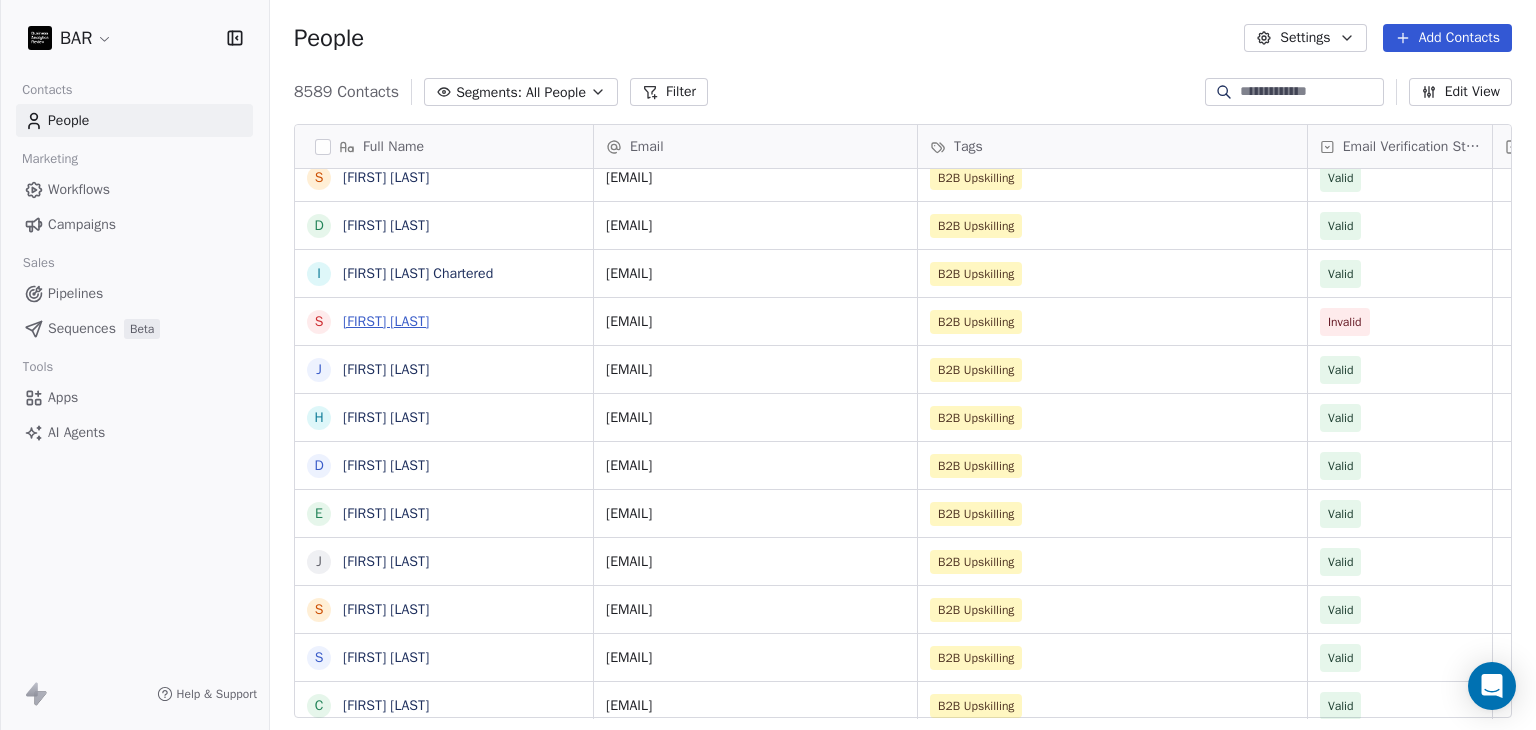 click on "[FIRST] [LAST]" at bounding box center (386, 321) 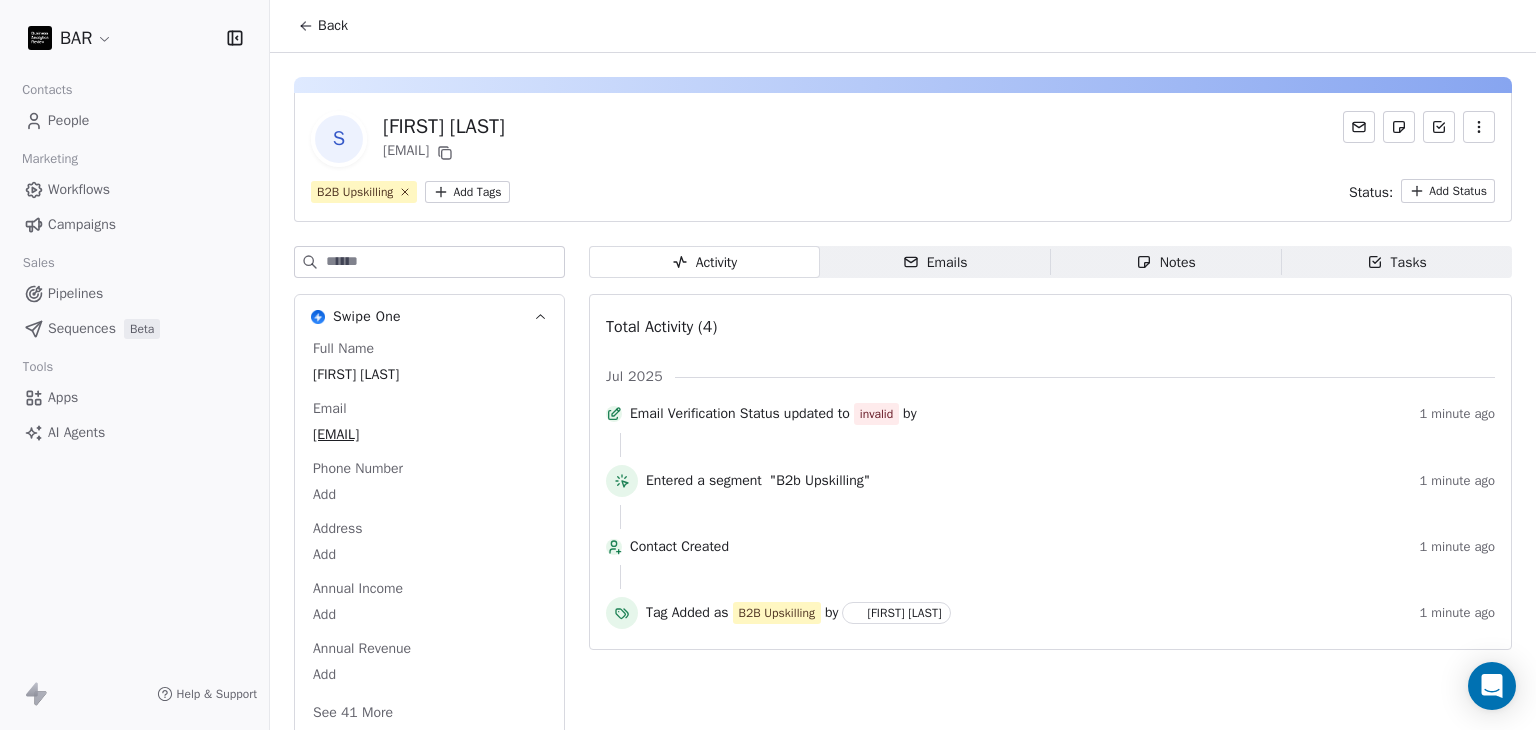click at bounding box center (1479, 127) 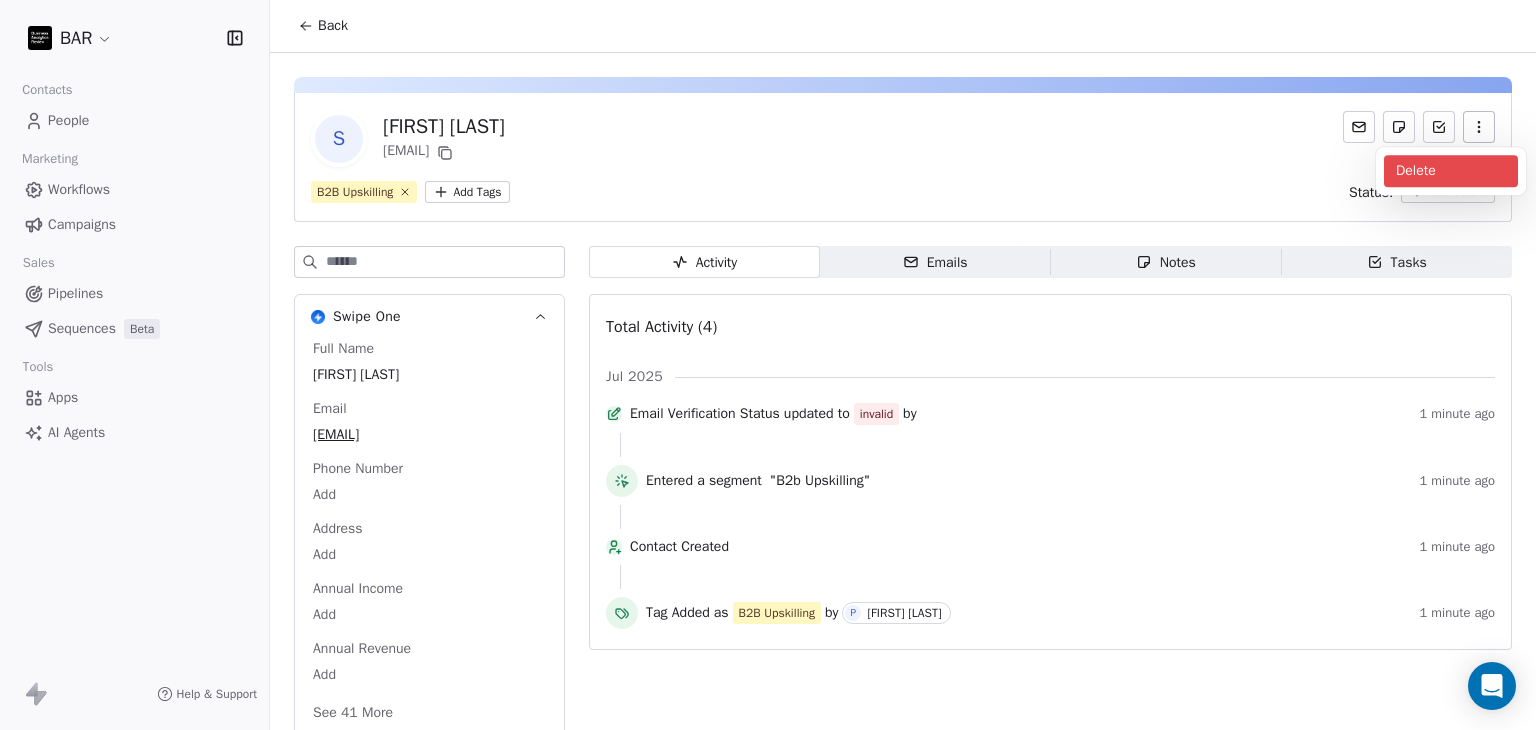 click on "Delete" at bounding box center [1451, 171] 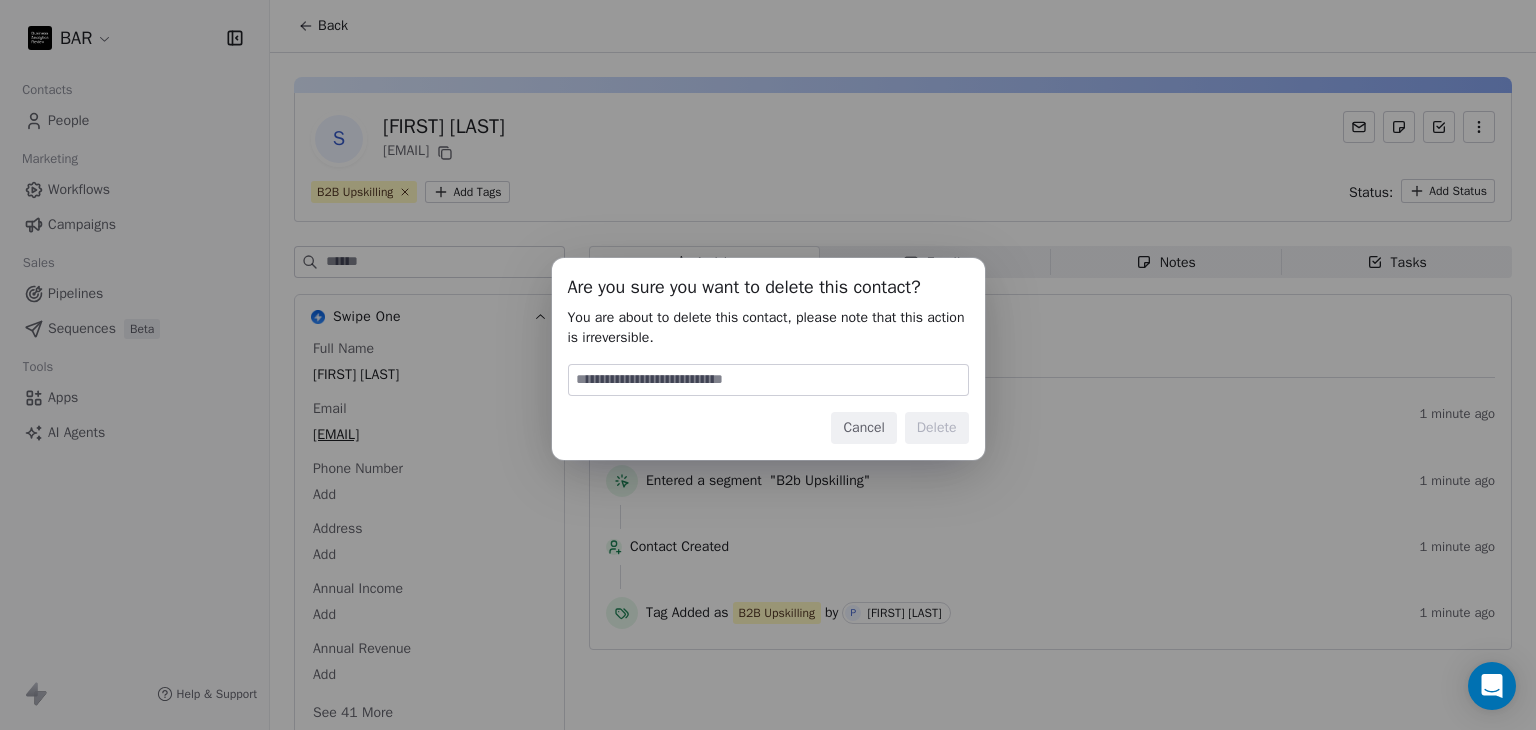 click at bounding box center [768, 380] 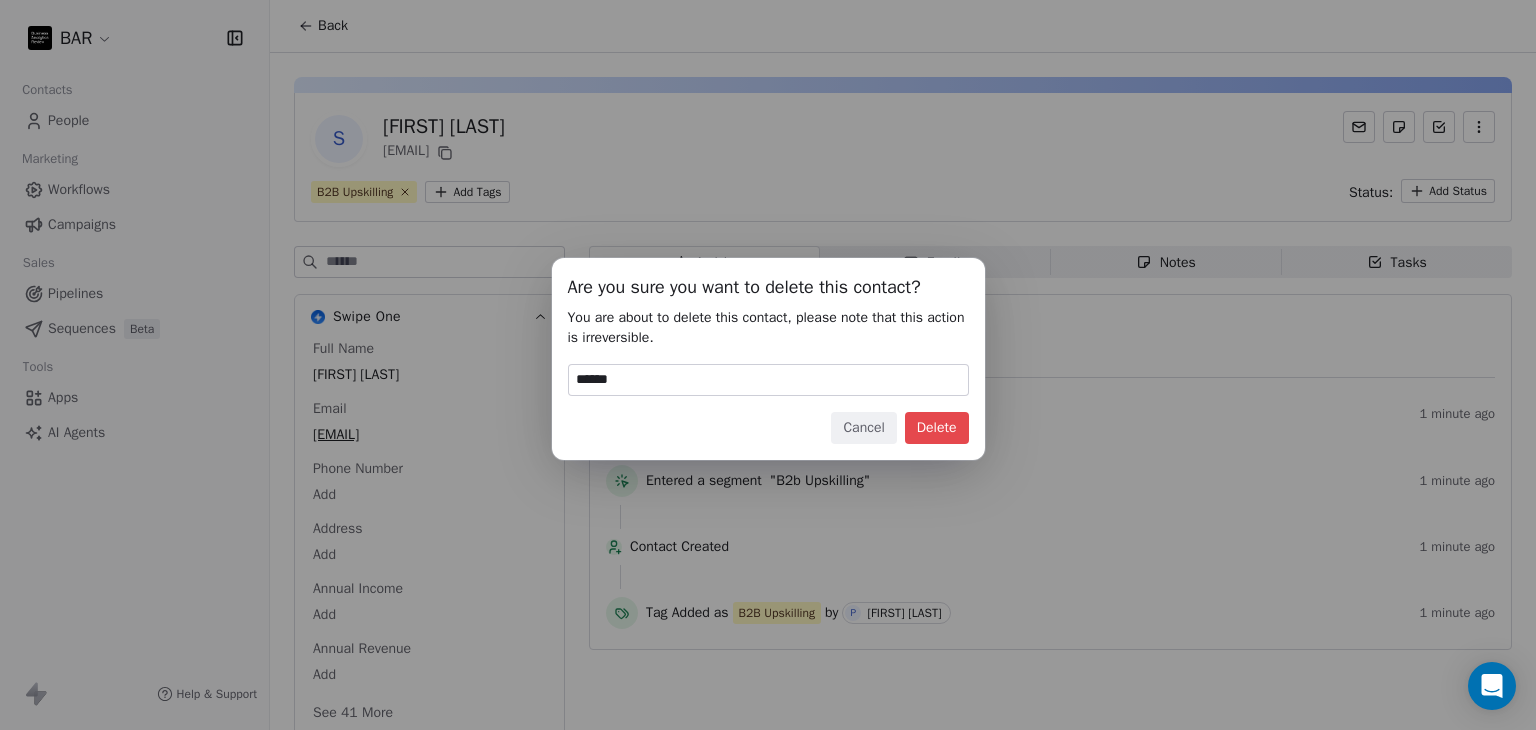 click on "Delete" at bounding box center [937, 428] 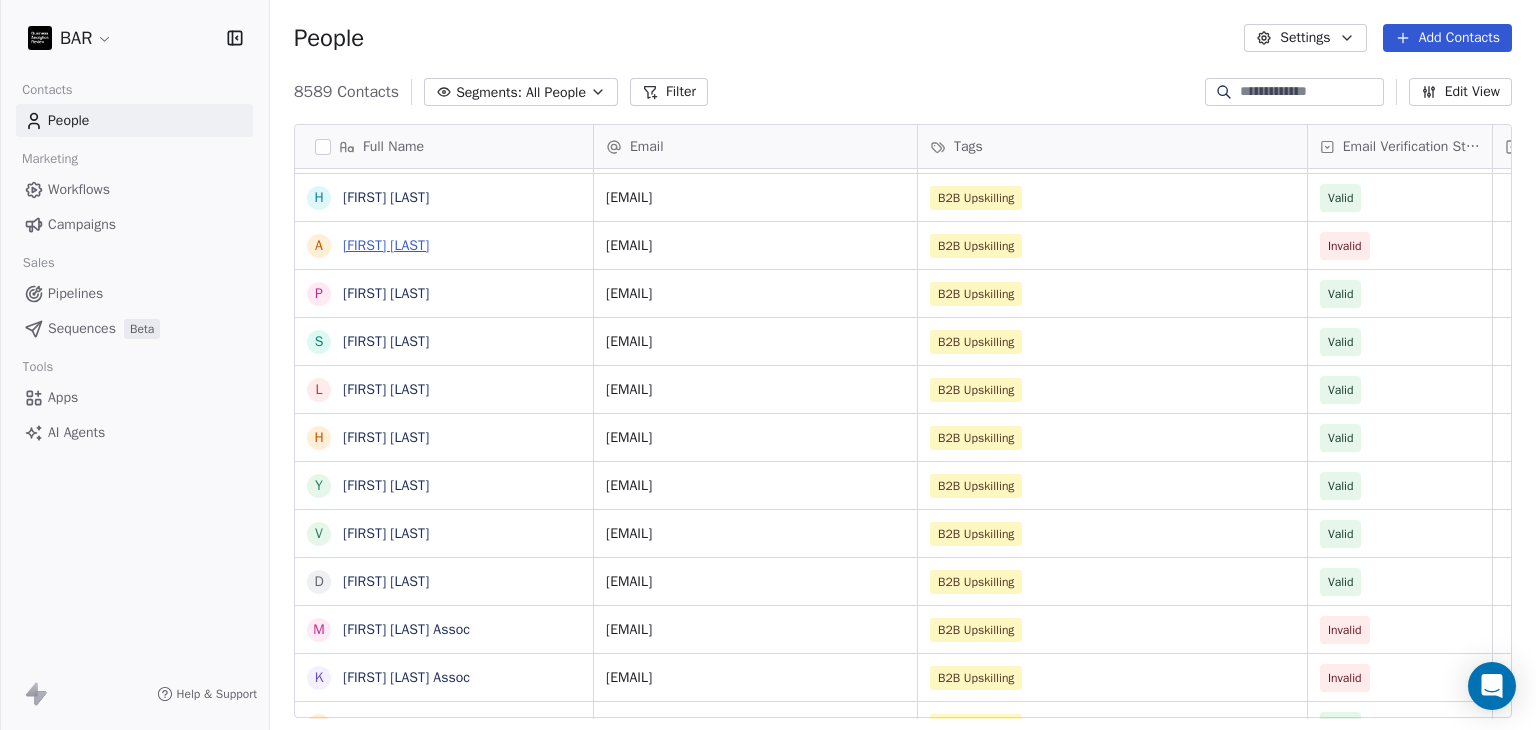 click on "[FIRST] [LAST]" at bounding box center (386, 245) 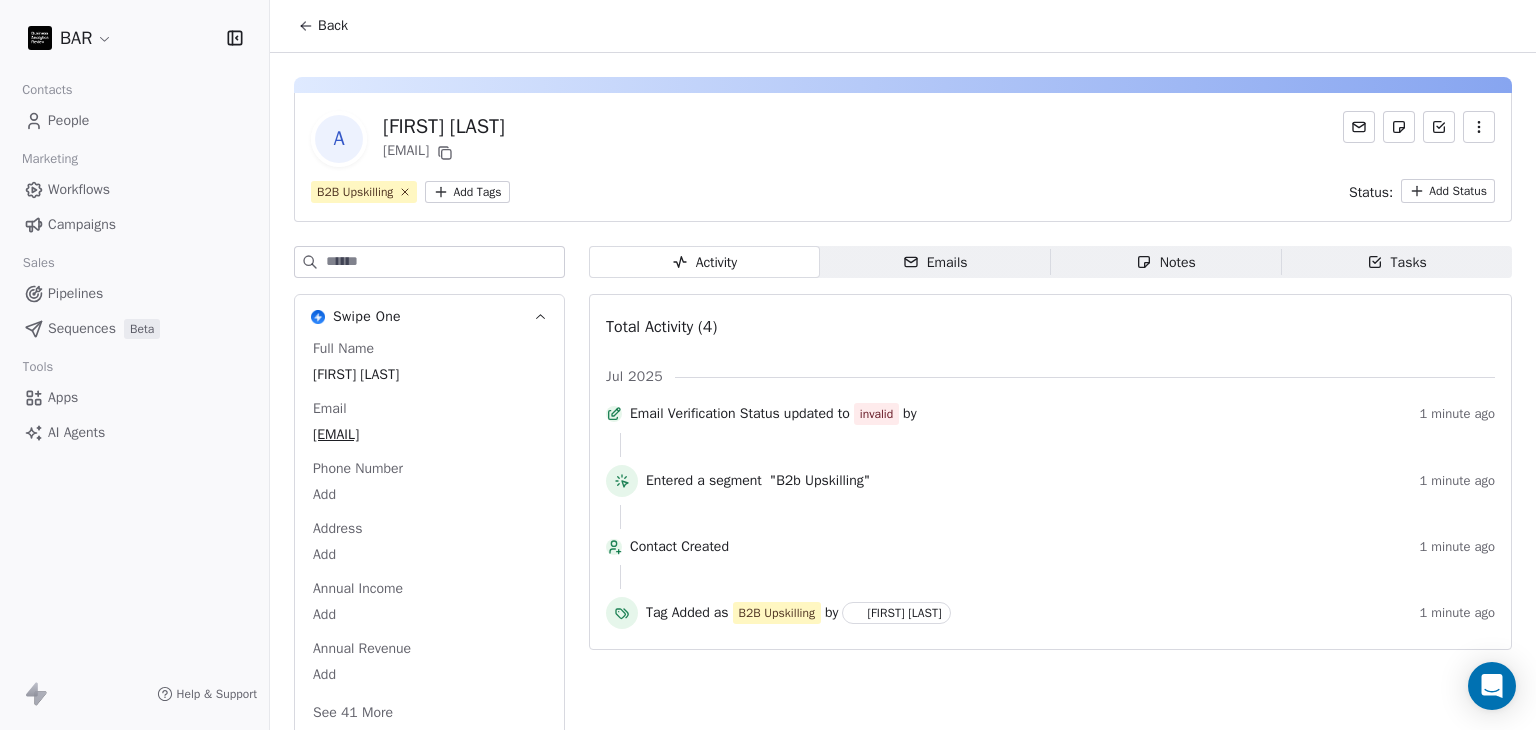 click 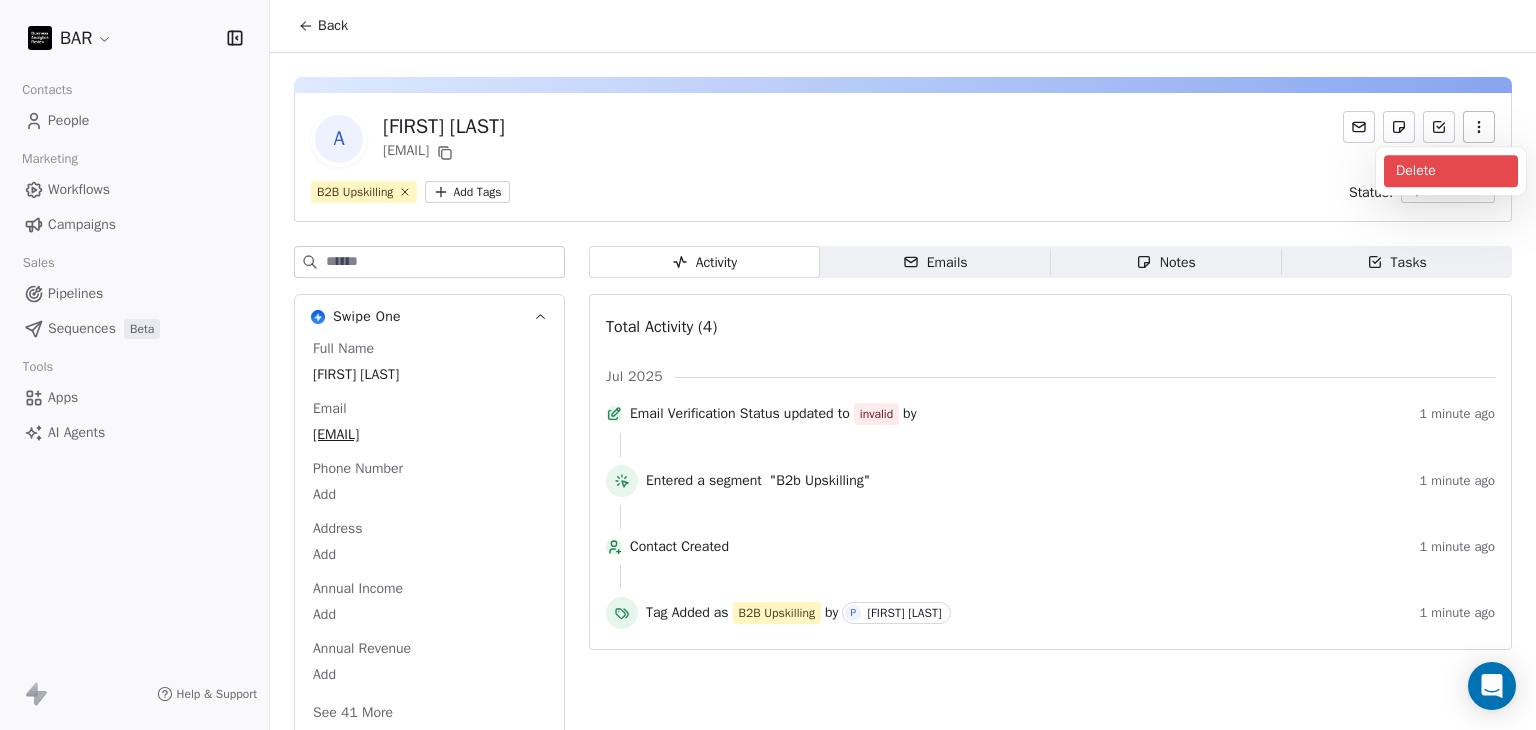 click on "Delete" at bounding box center (1451, 171) 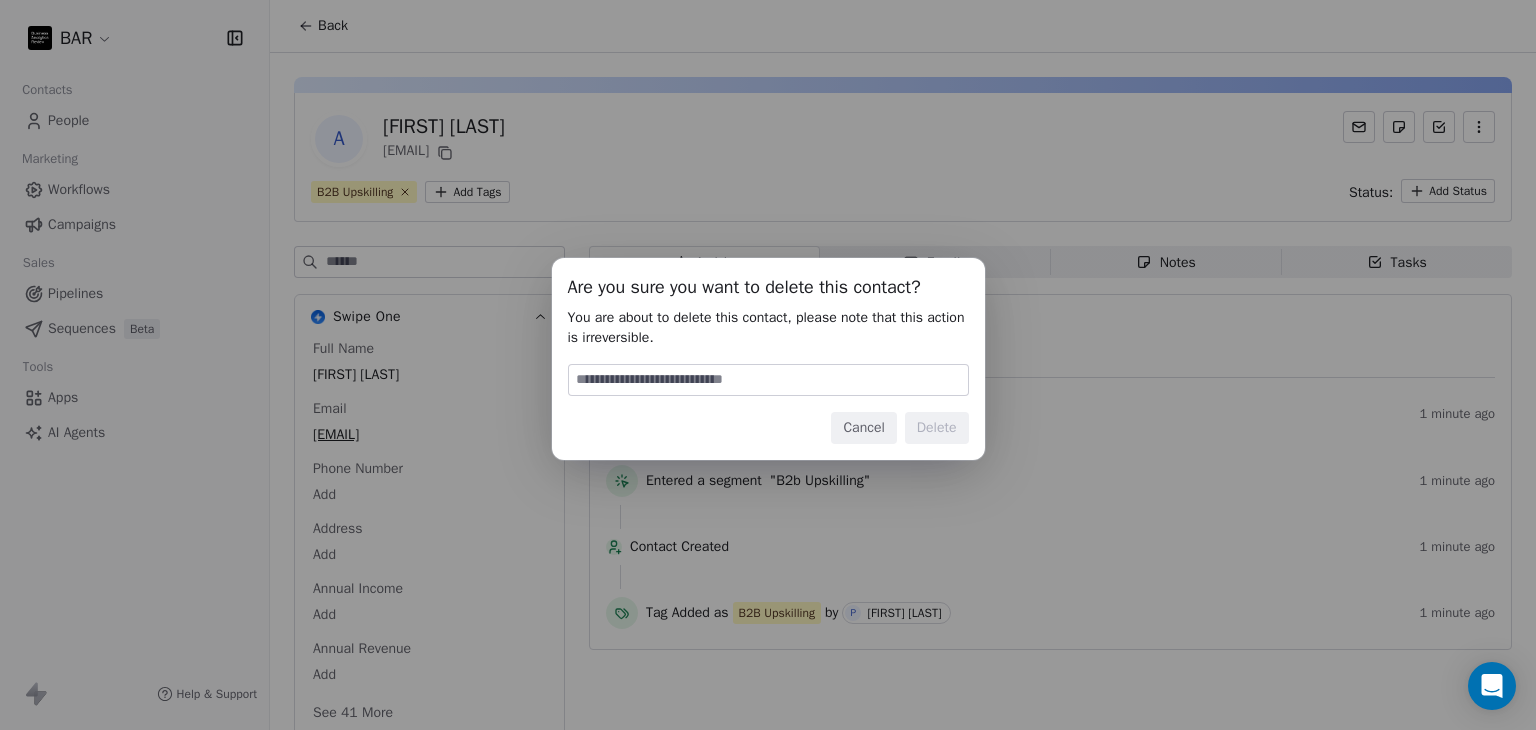 click at bounding box center [768, 380] 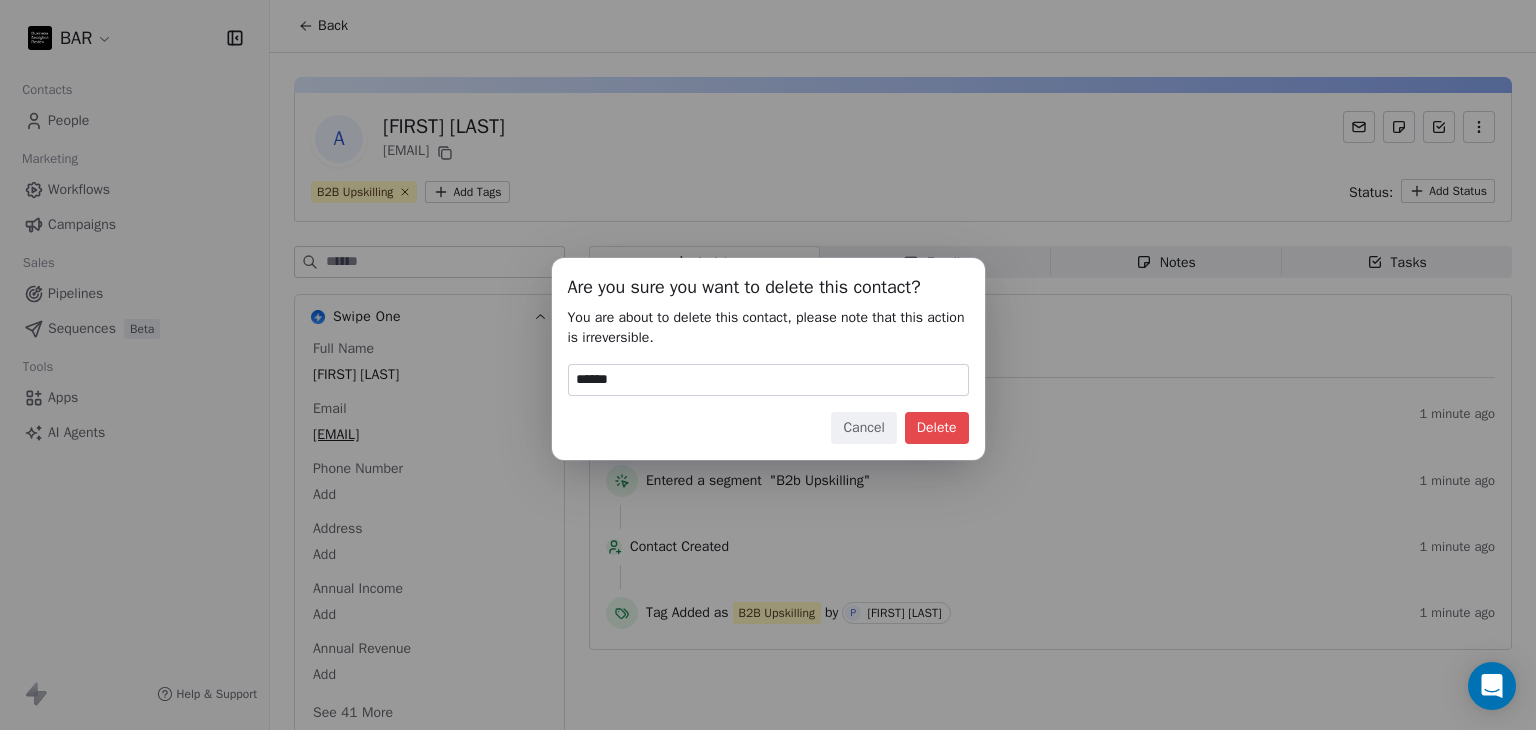 click on "Delete" at bounding box center [937, 428] 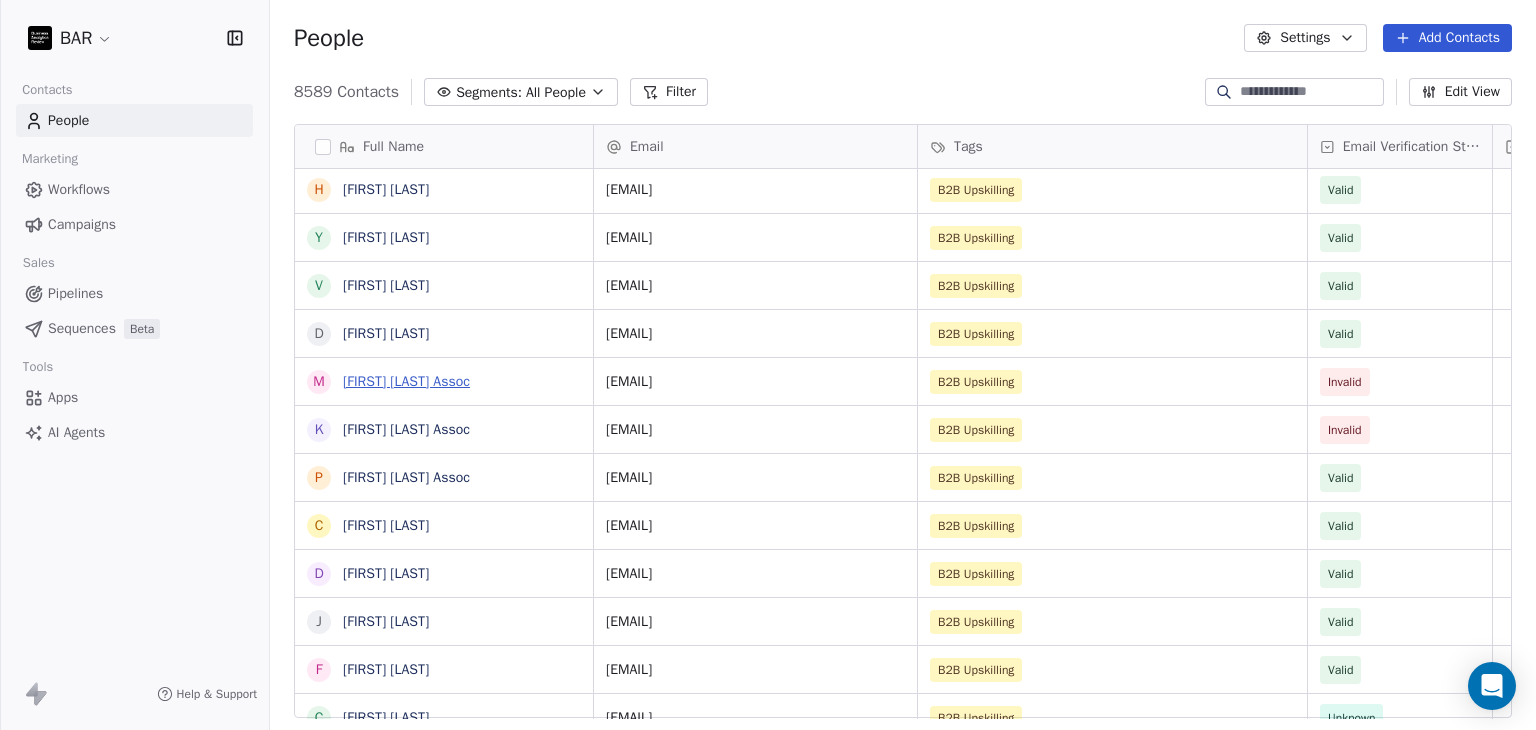 click on "[FIRST] [LAST] Assoc" at bounding box center [406, 381] 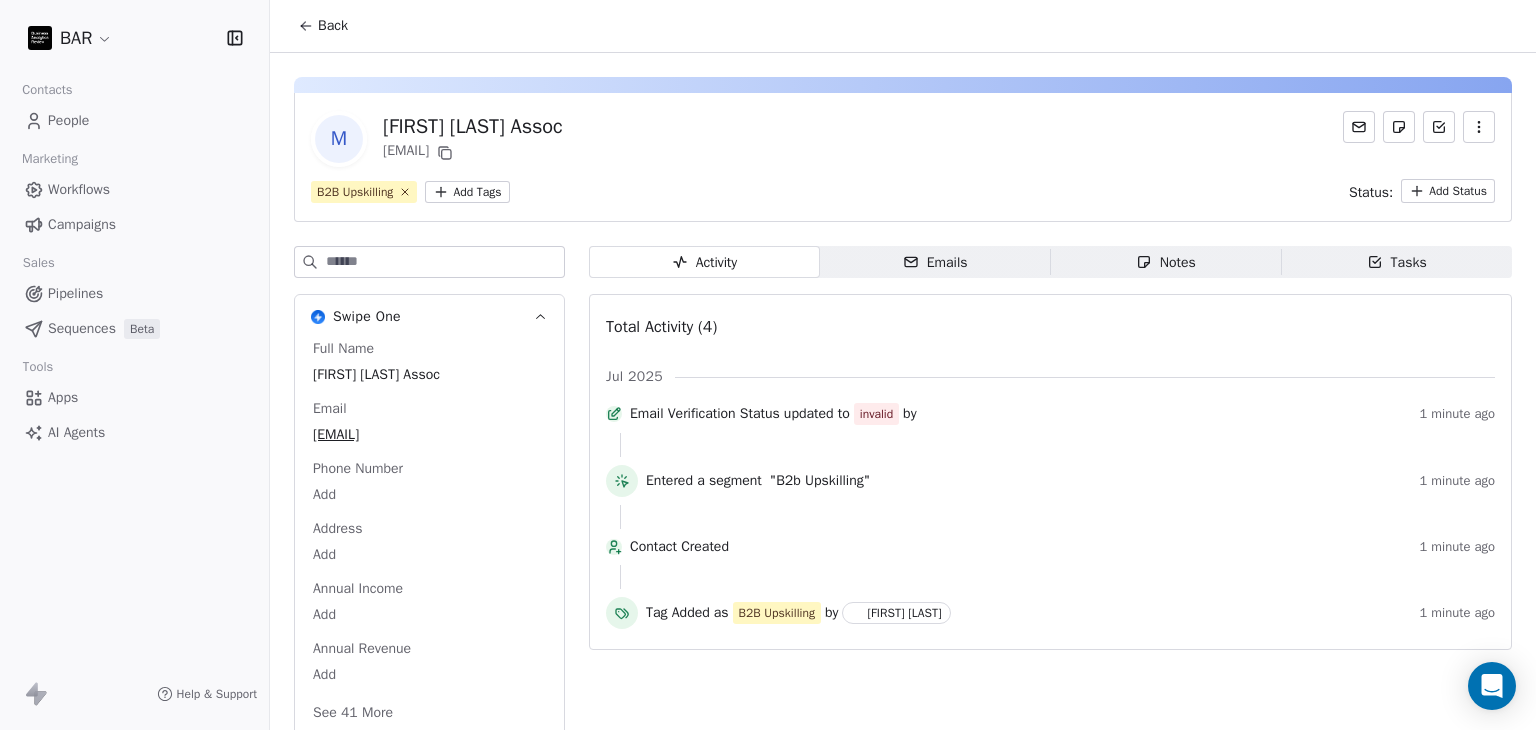 click 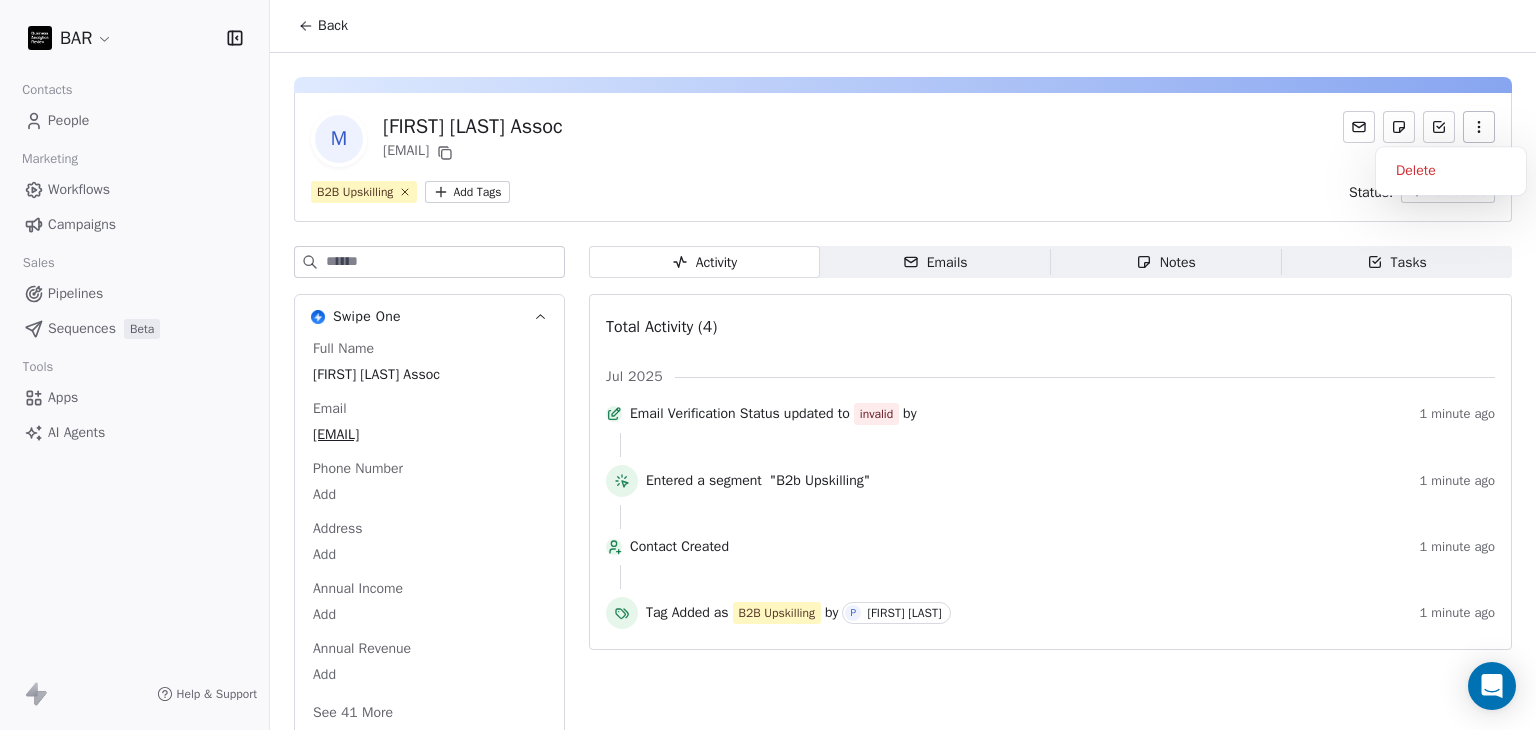 click on "Delete" at bounding box center (1451, 171) 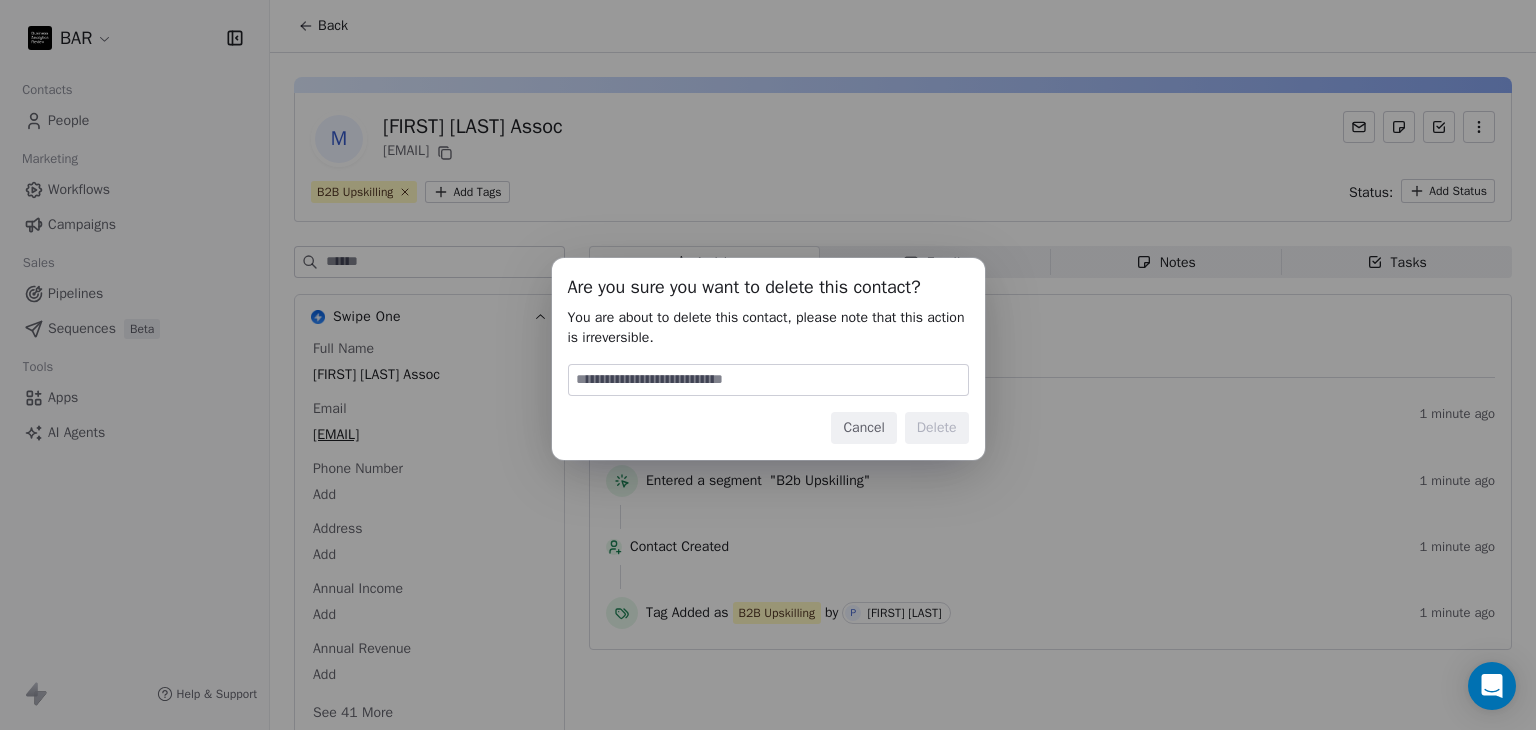 click at bounding box center [768, 380] 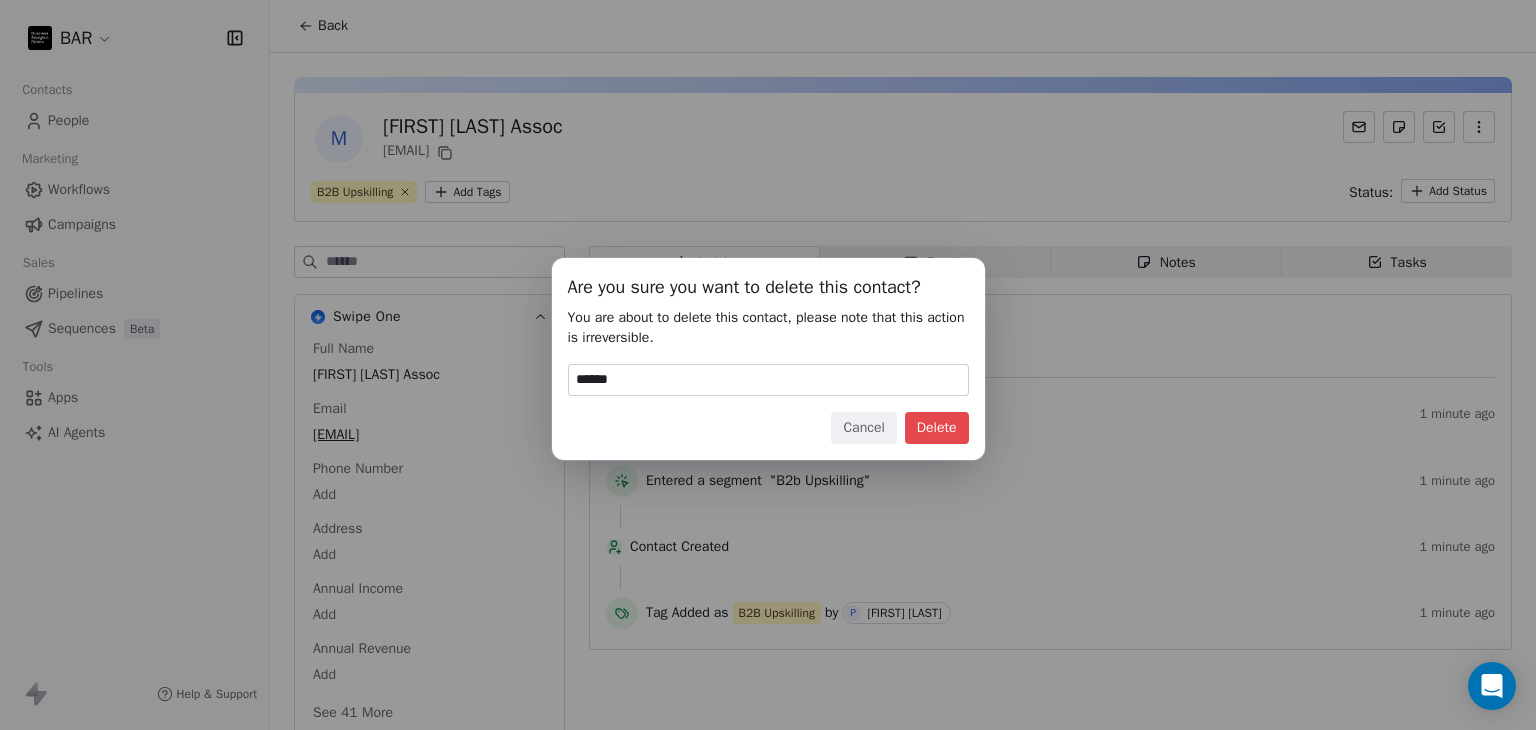 click on "Delete" at bounding box center [937, 428] 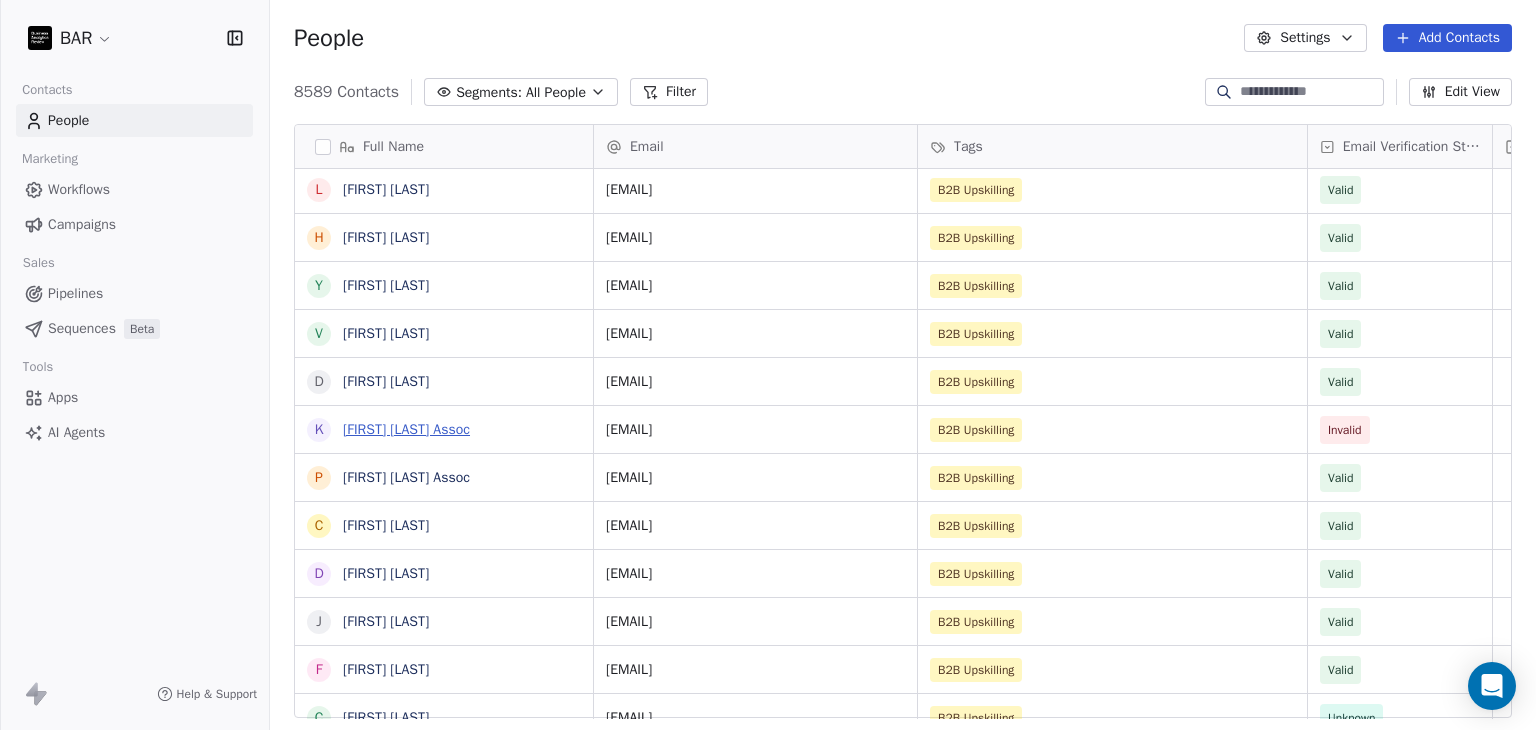 click on "[FIRST] [LAST] Assoc" at bounding box center [406, 429] 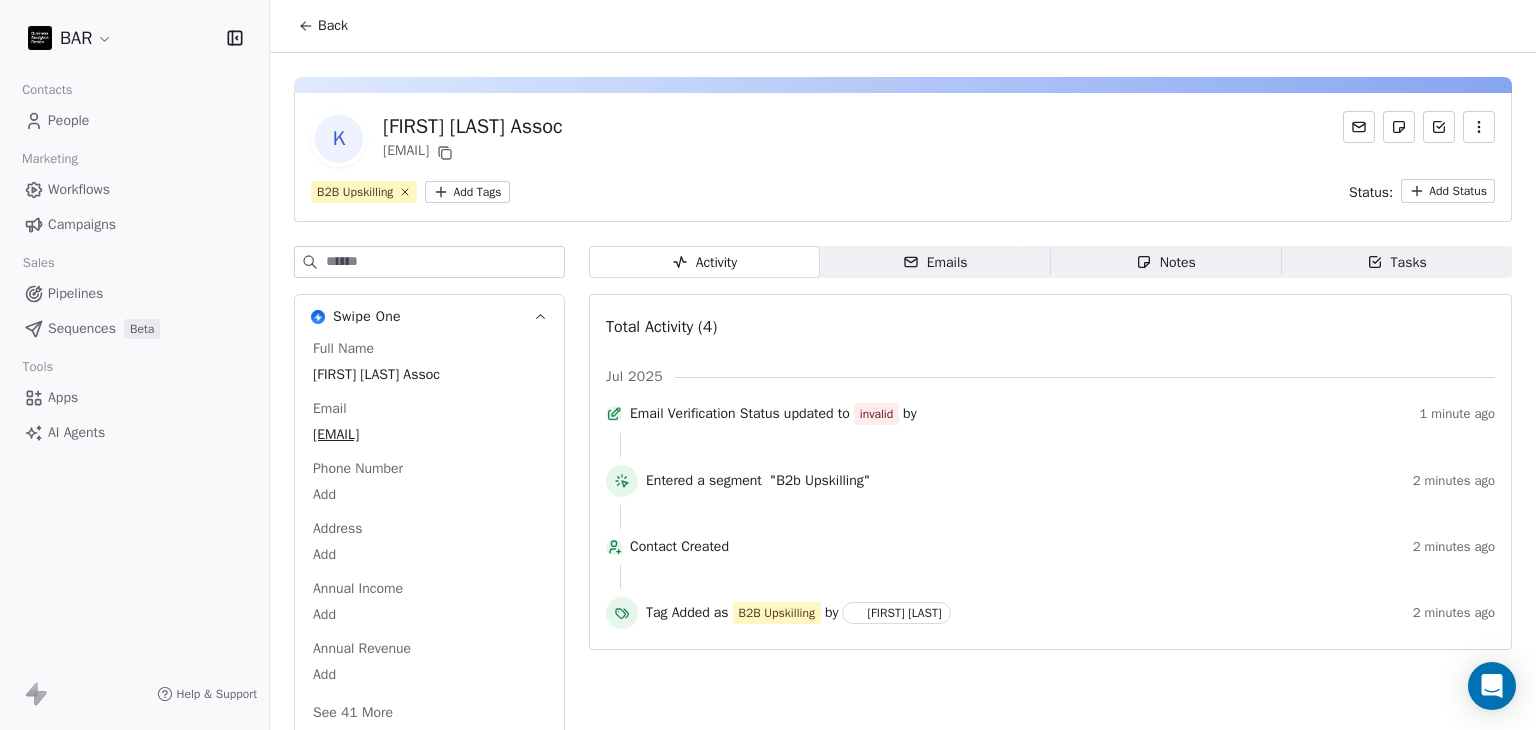 click 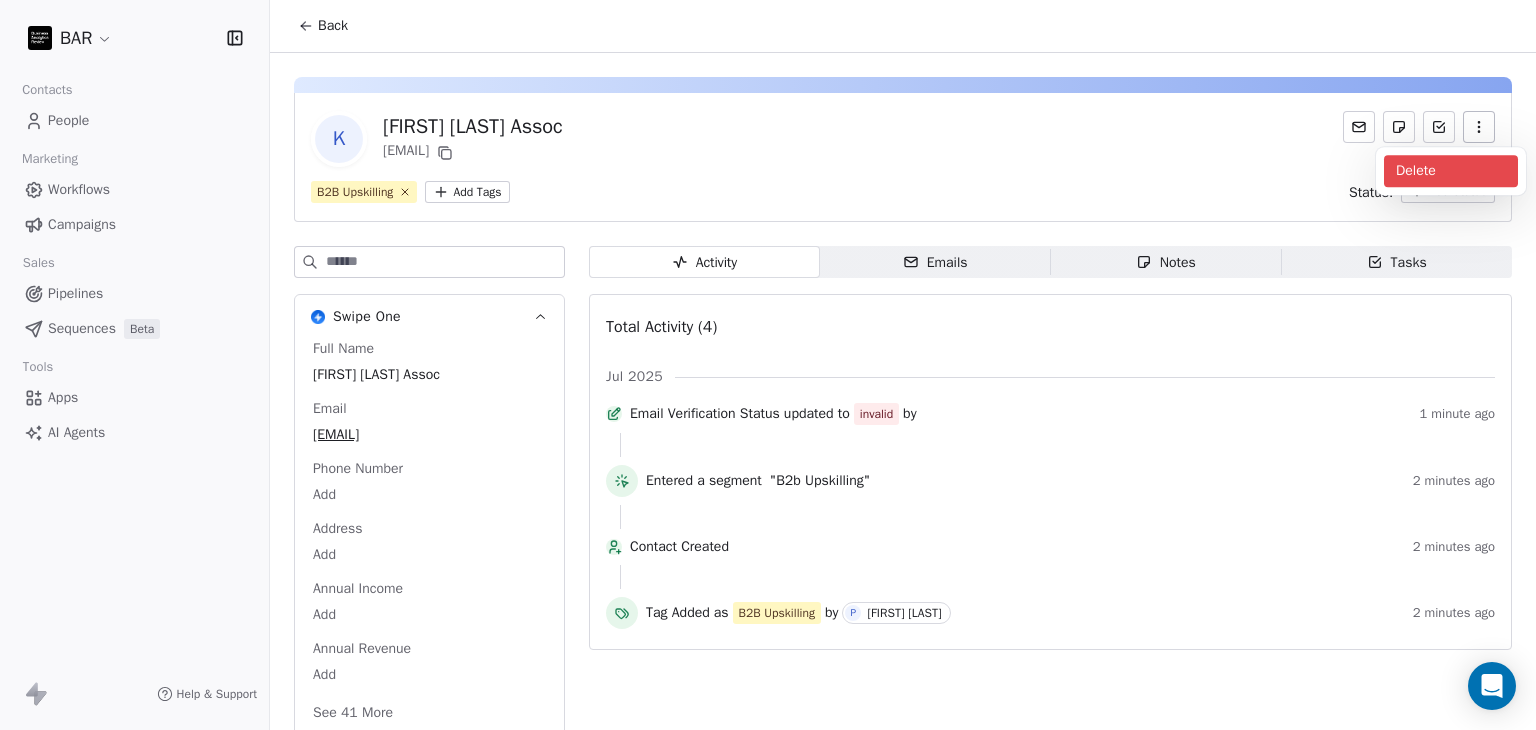 click on "Delete" at bounding box center (1451, 171) 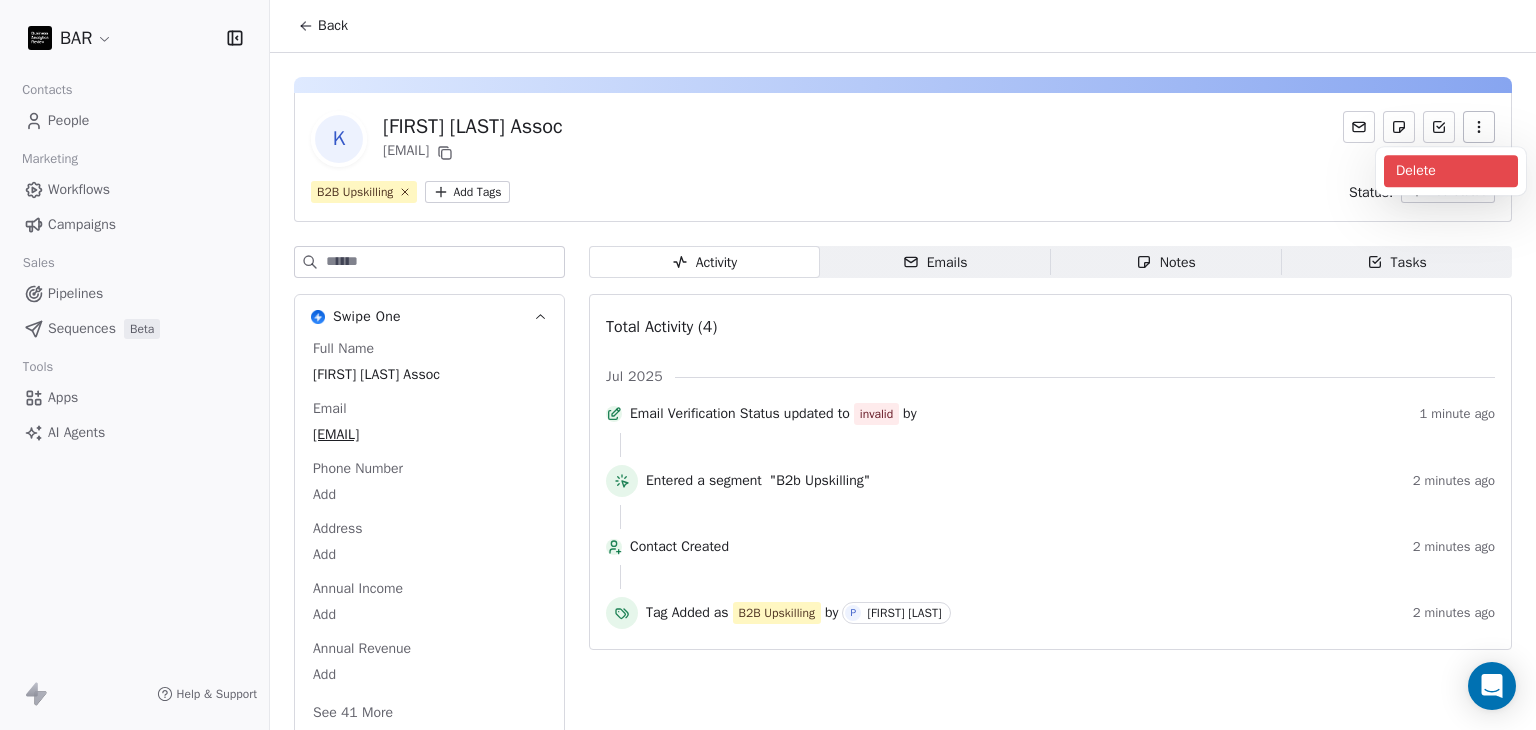 click on "Delete" at bounding box center [1451, 171] 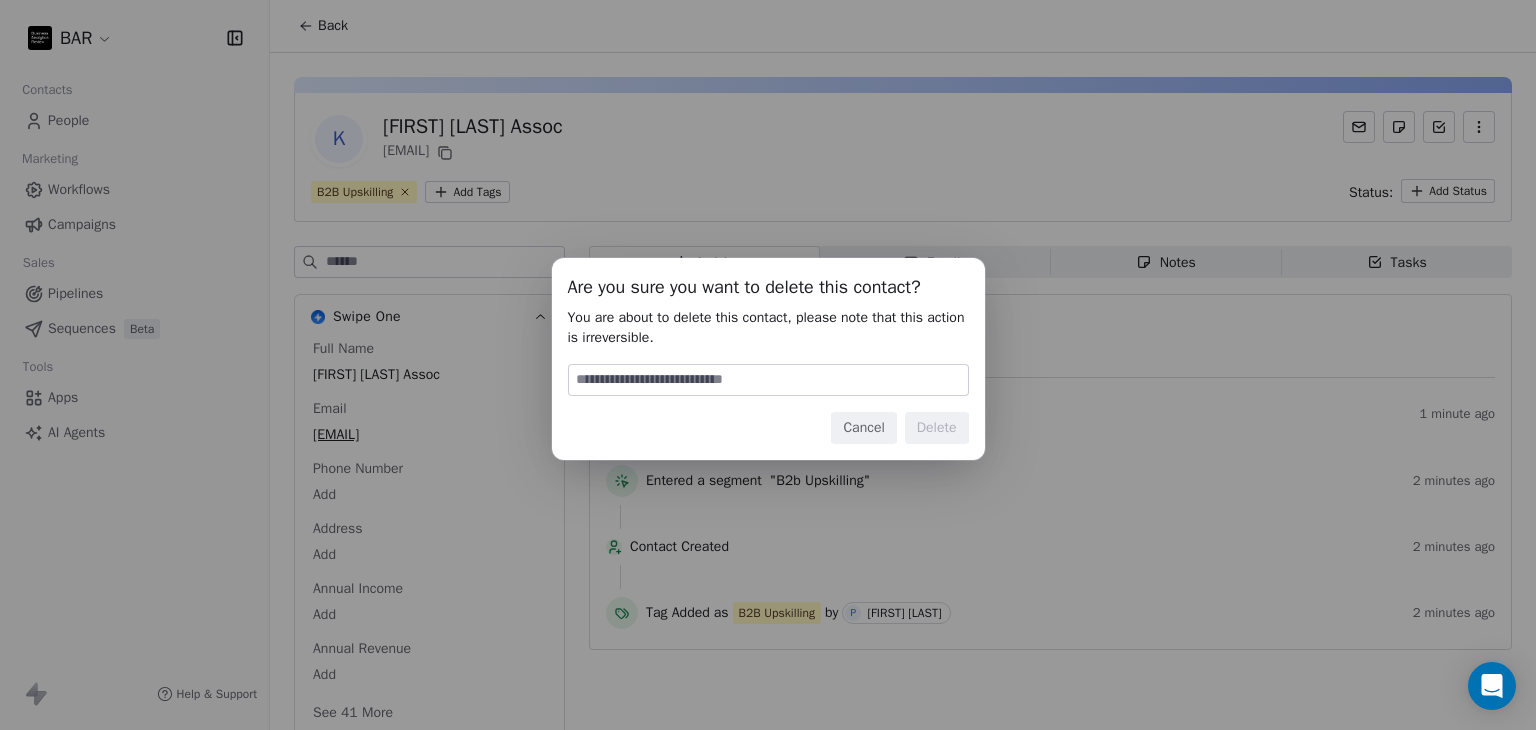 click at bounding box center [768, 380] 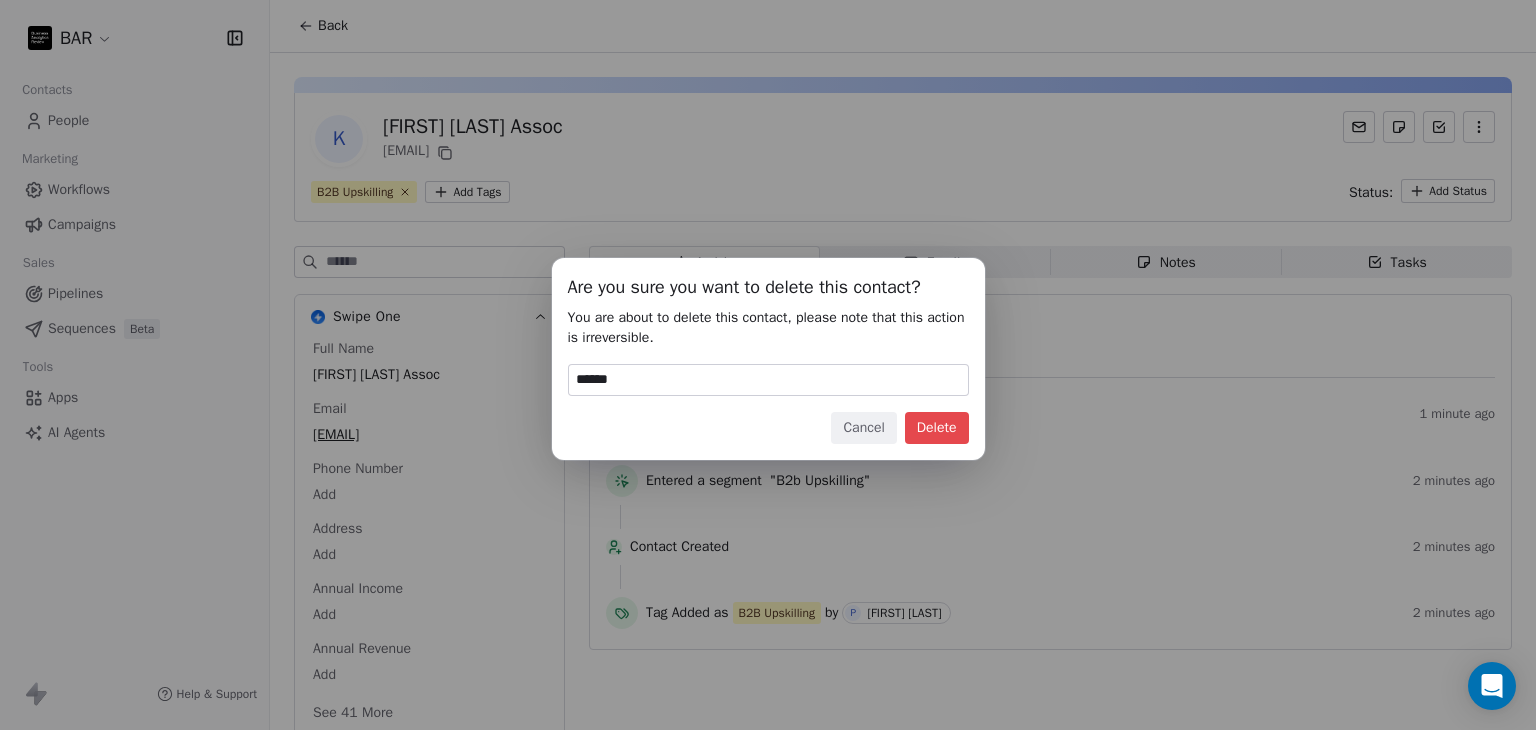 click on "Delete" at bounding box center [937, 428] 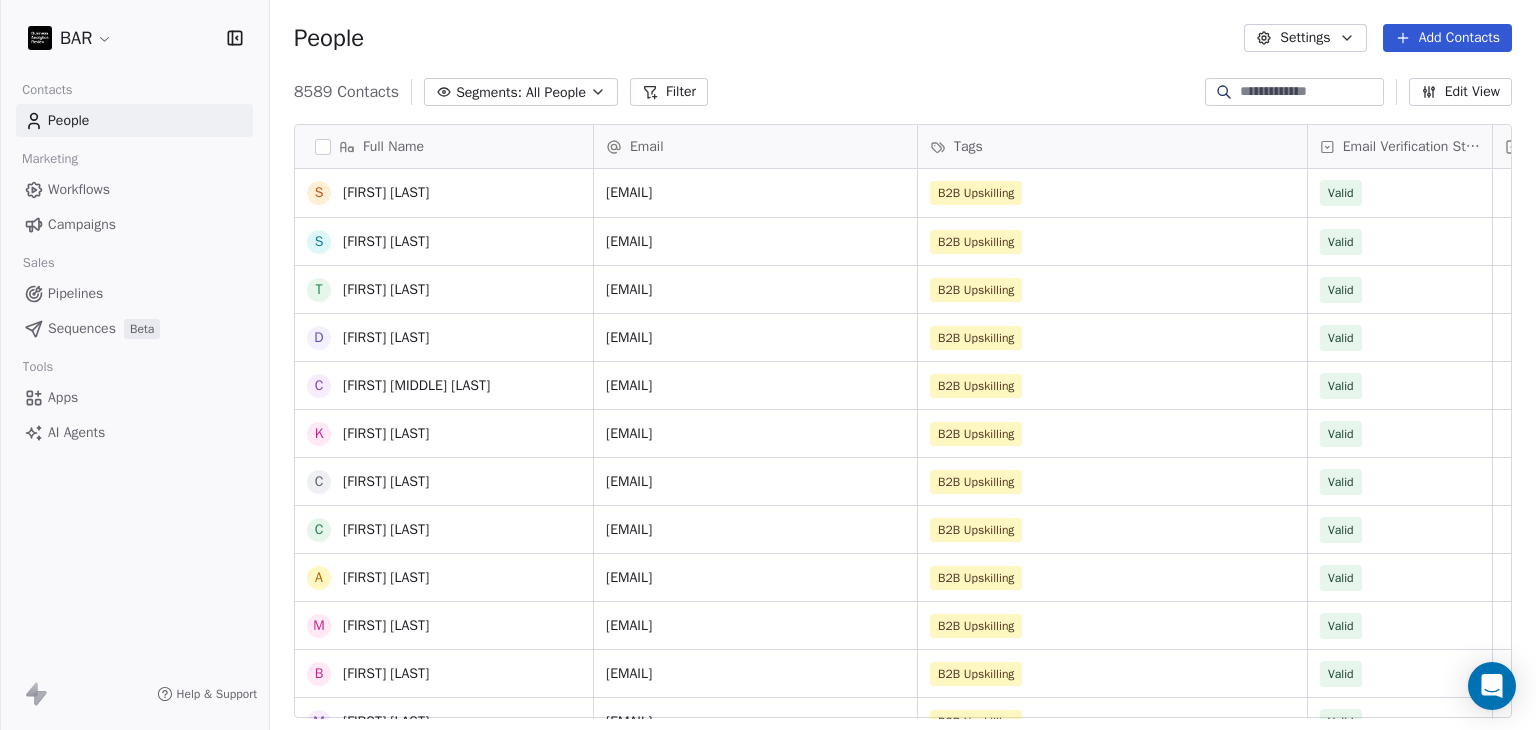 scroll, scrollTop: 1218, scrollLeft: 0, axis: vertical 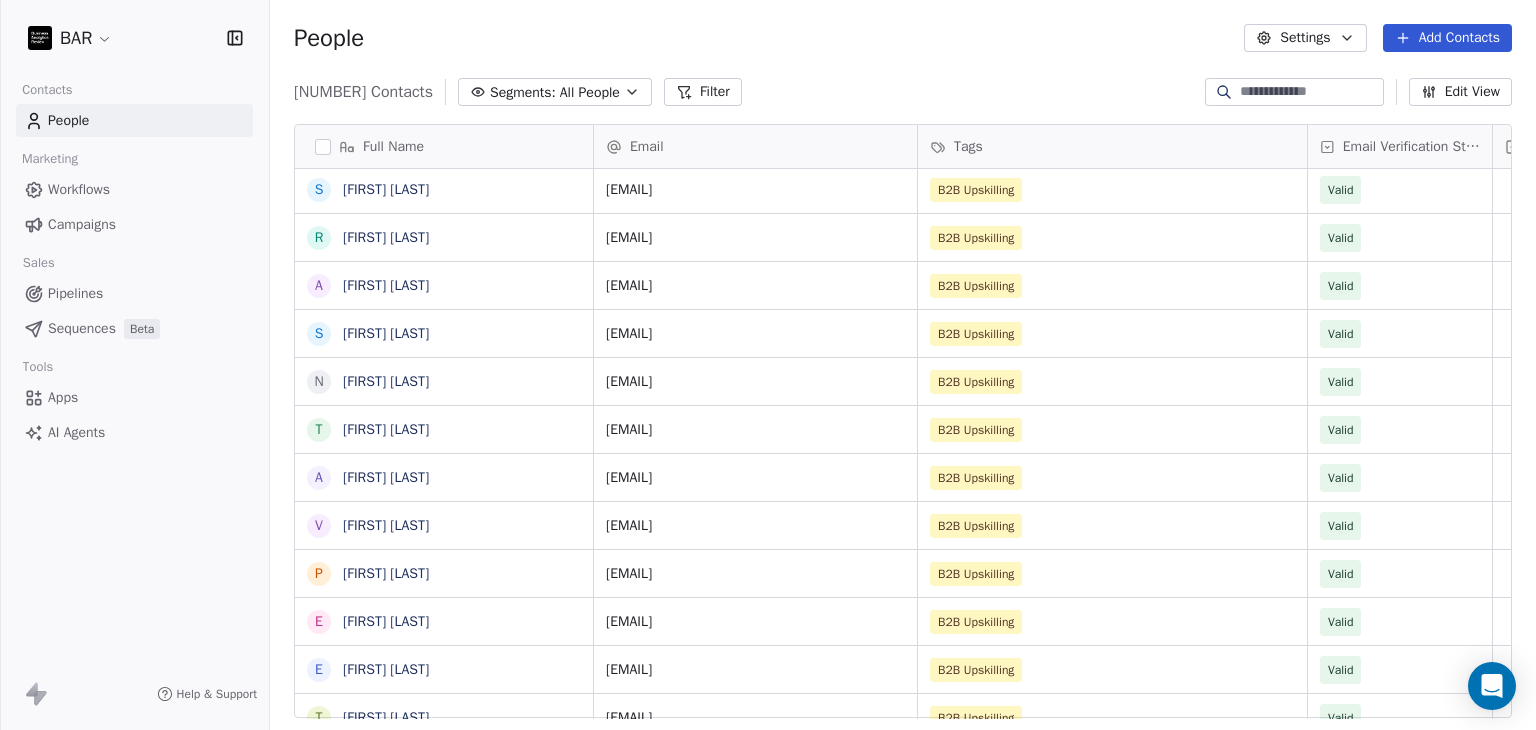 click at bounding box center (1310, 92) 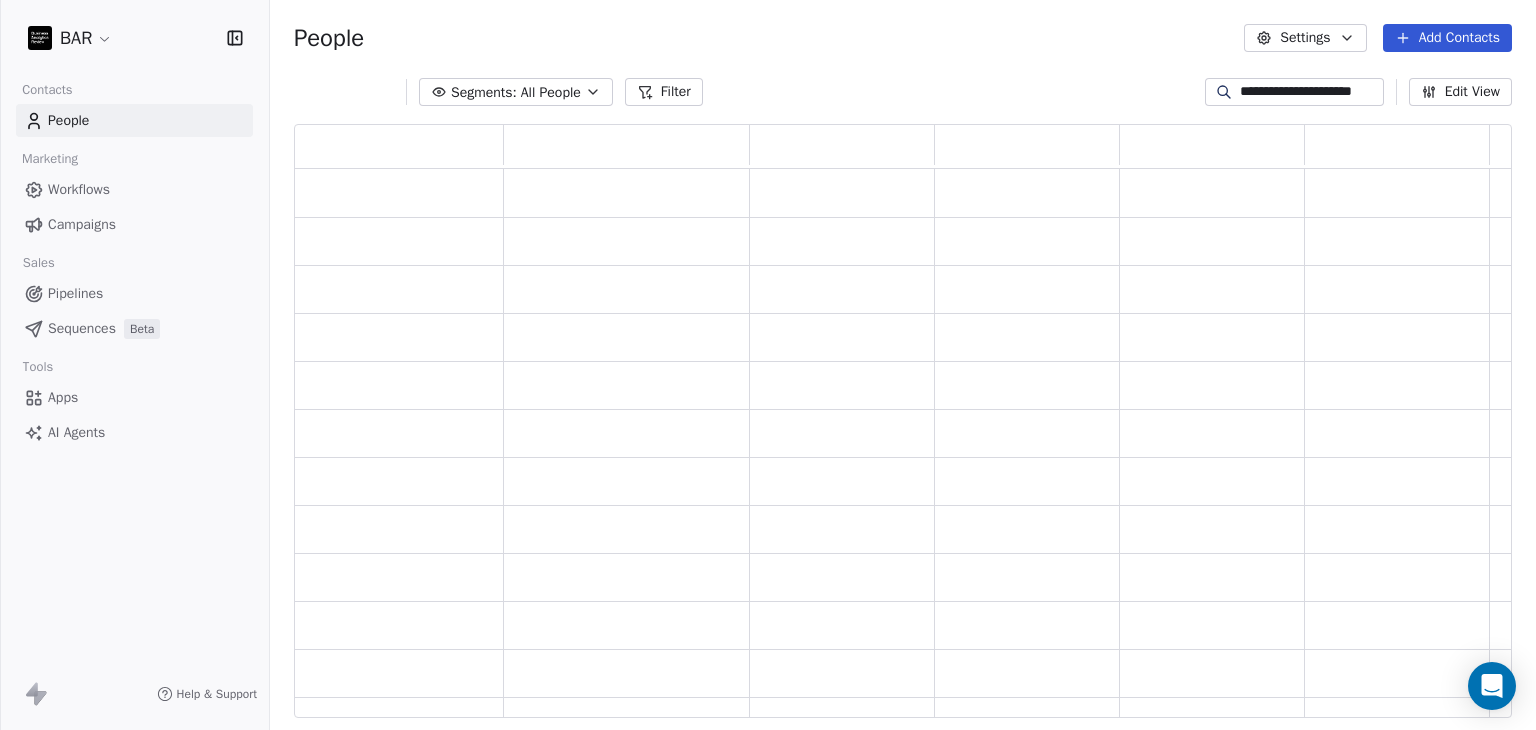 scroll, scrollTop: 16, scrollLeft: 16, axis: both 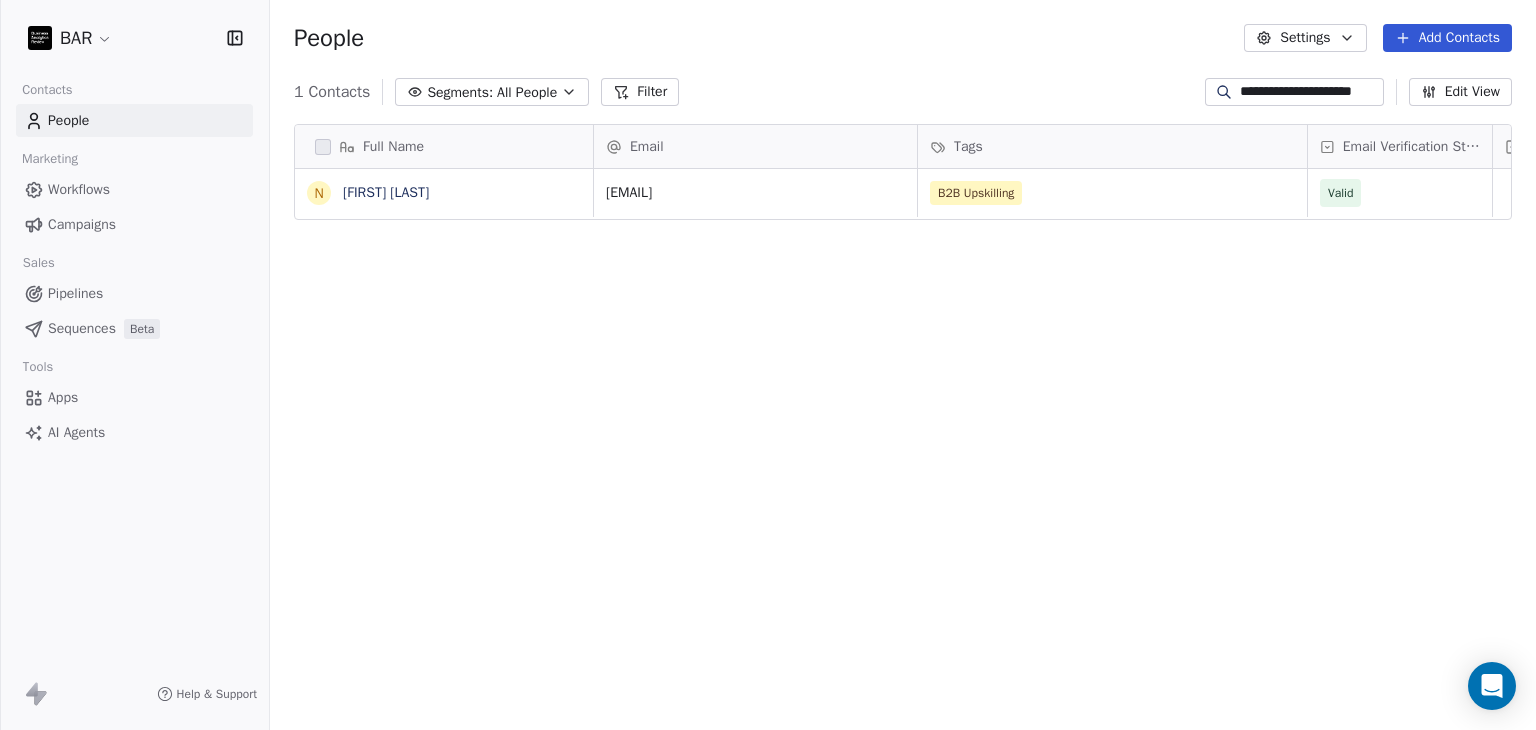type on "**********" 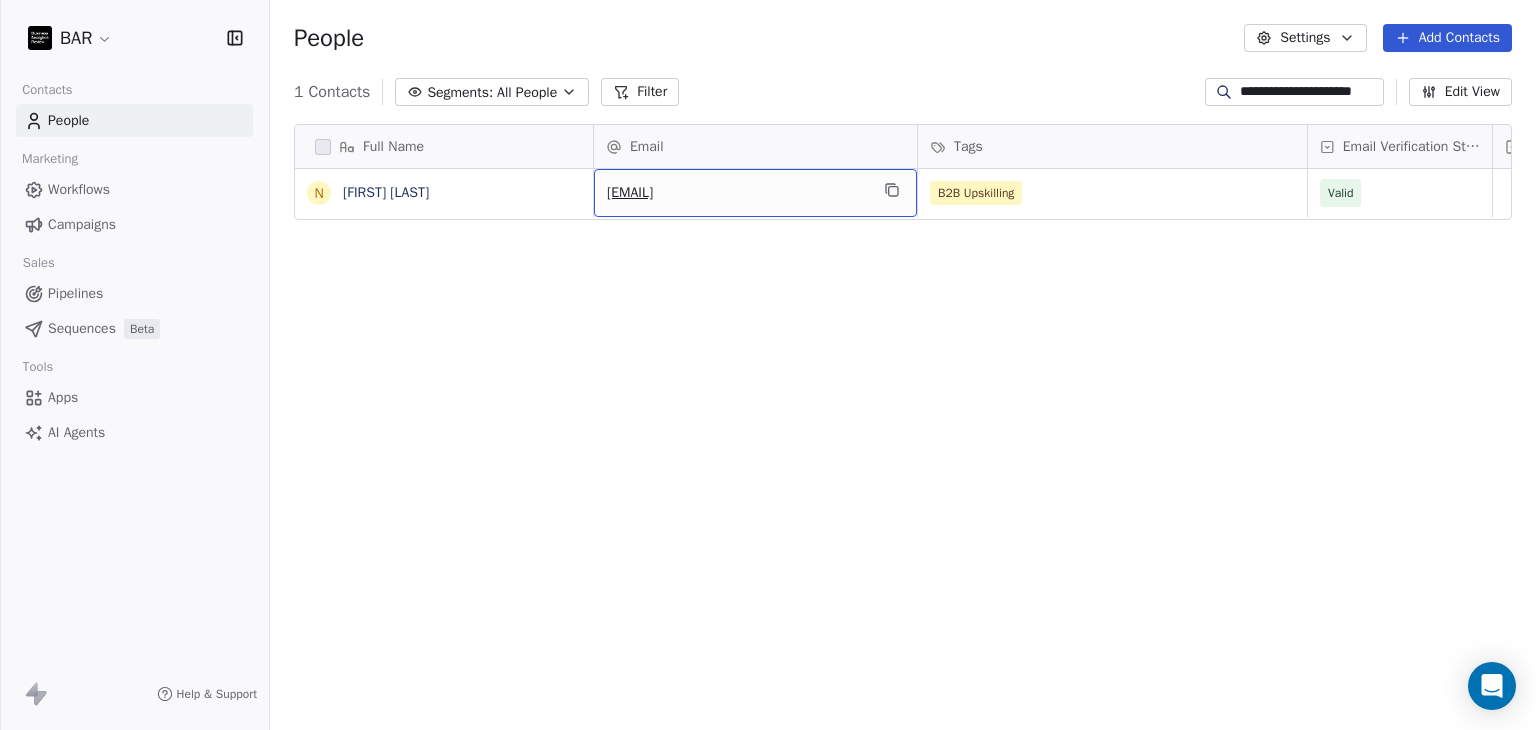 click on "[EMAIL]" at bounding box center (737, 193) 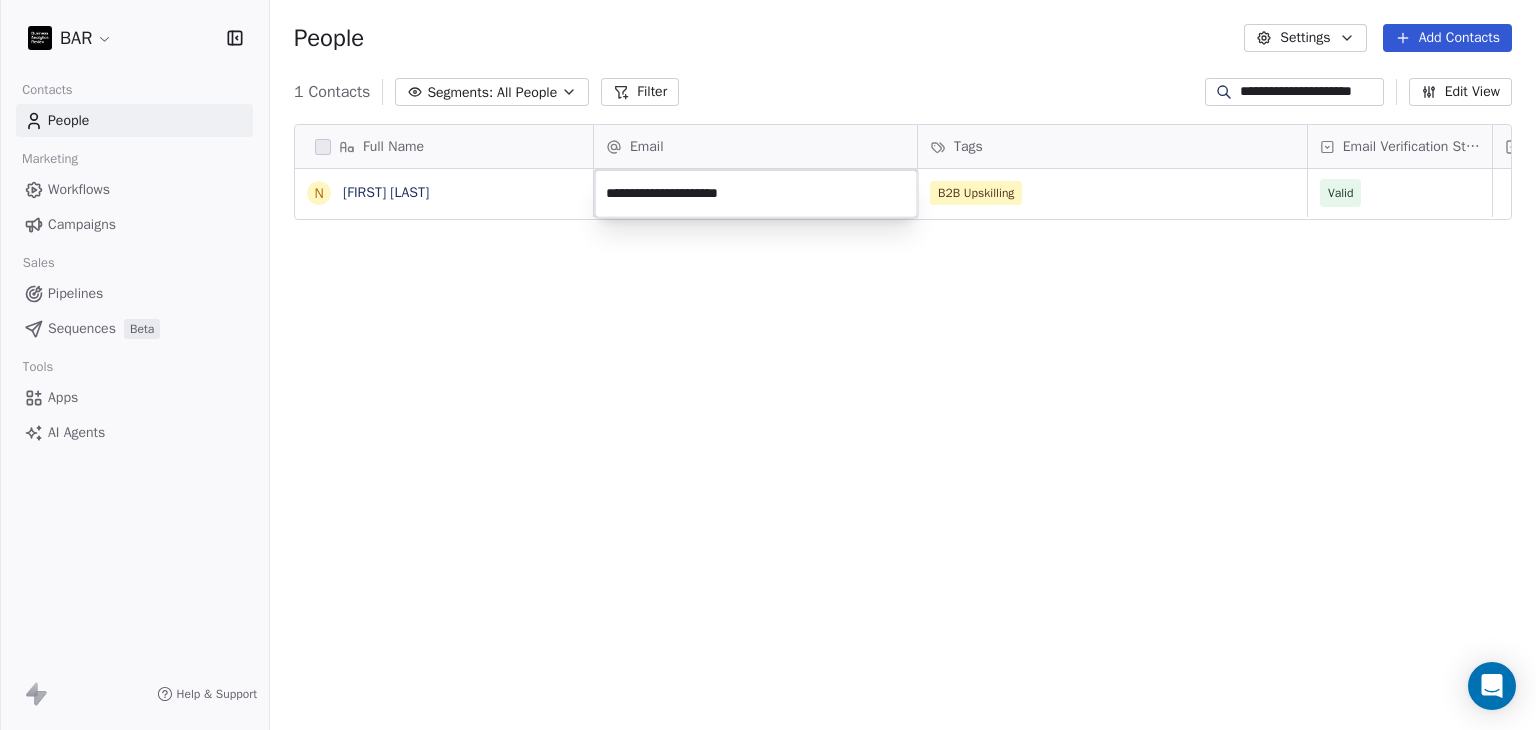click on "**********" at bounding box center [756, 194] 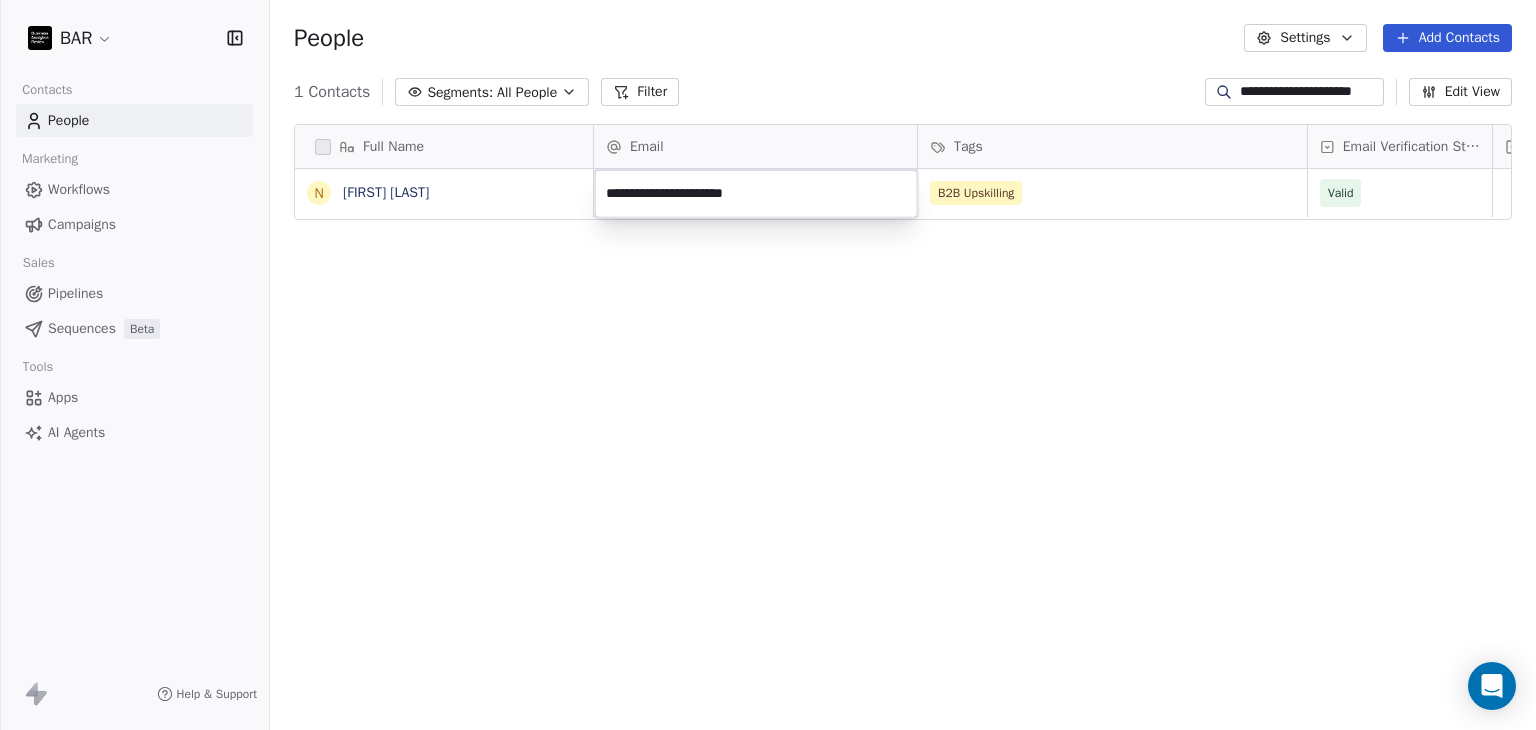 type on "**********" 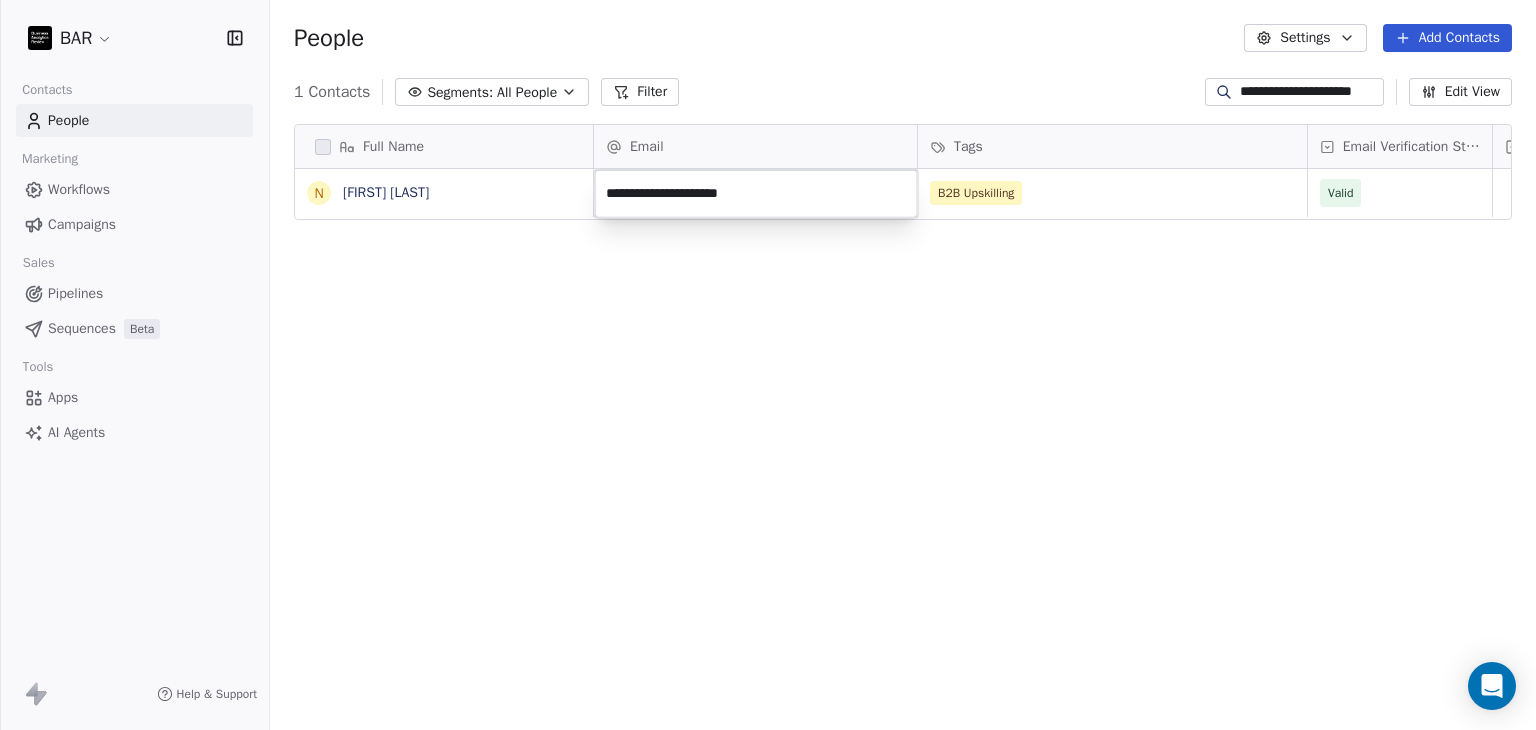 click on "**********" at bounding box center [768, 365] 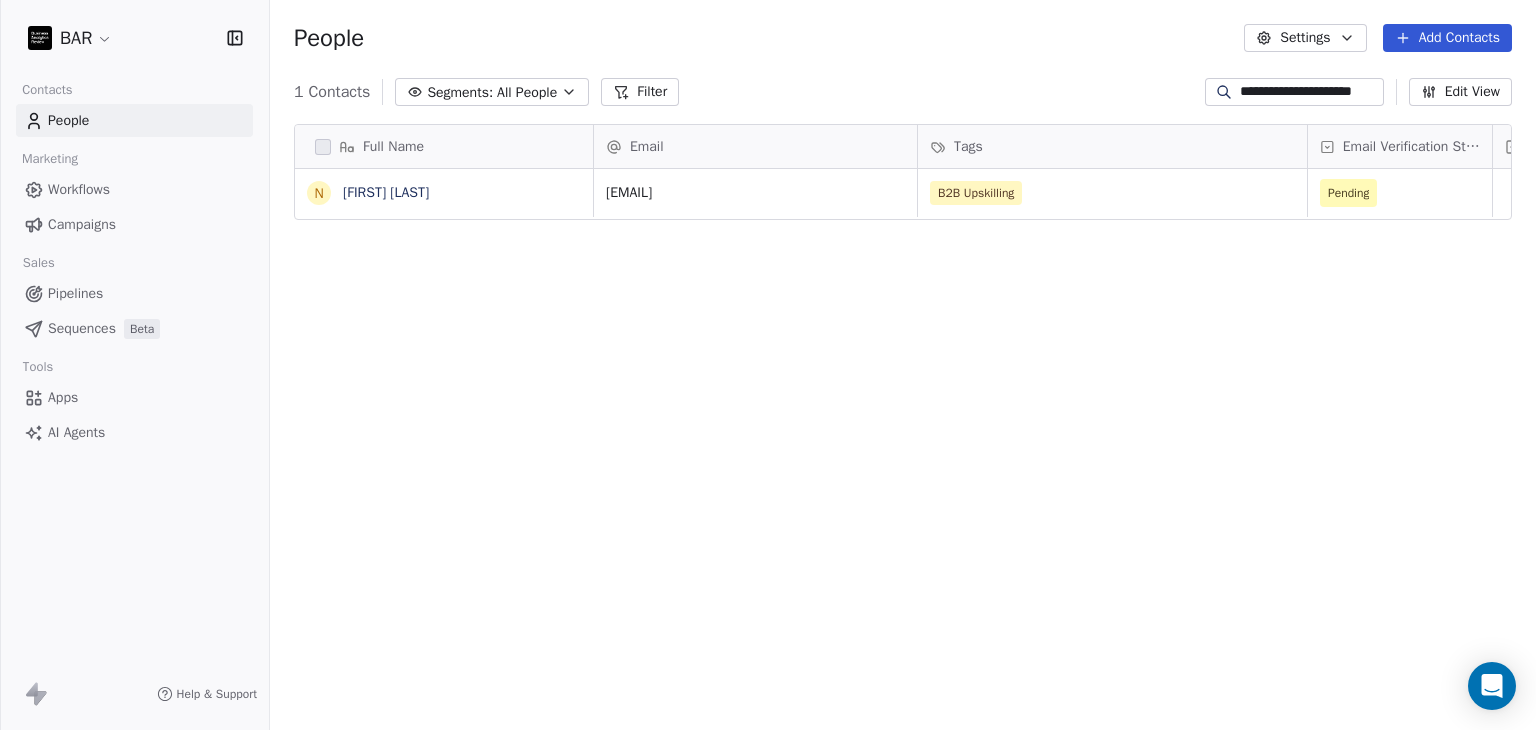 click on "**********" at bounding box center [903, 92] 